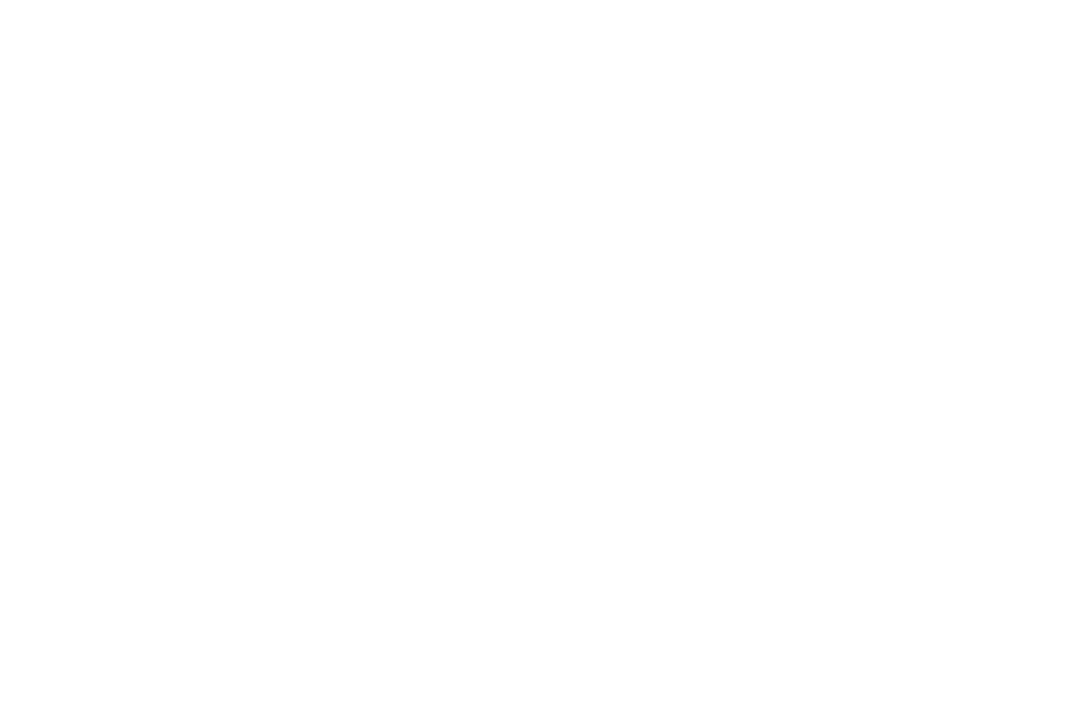 scroll, scrollTop: 0, scrollLeft: 0, axis: both 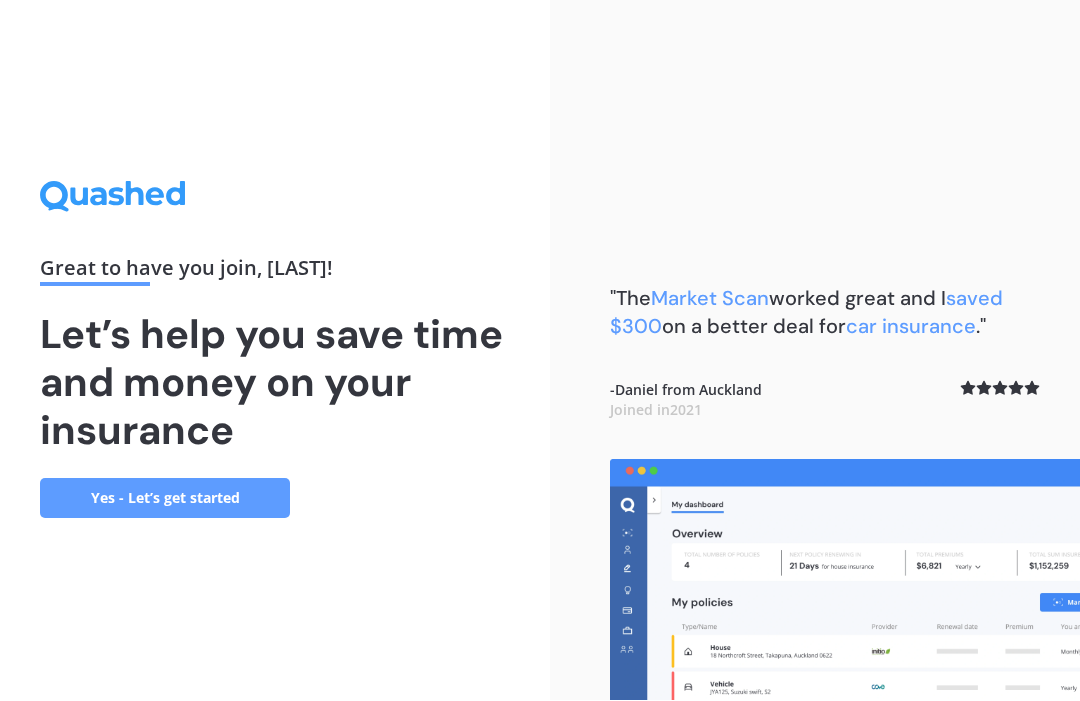 click on "Yes - Let’s get started" at bounding box center [165, 499] 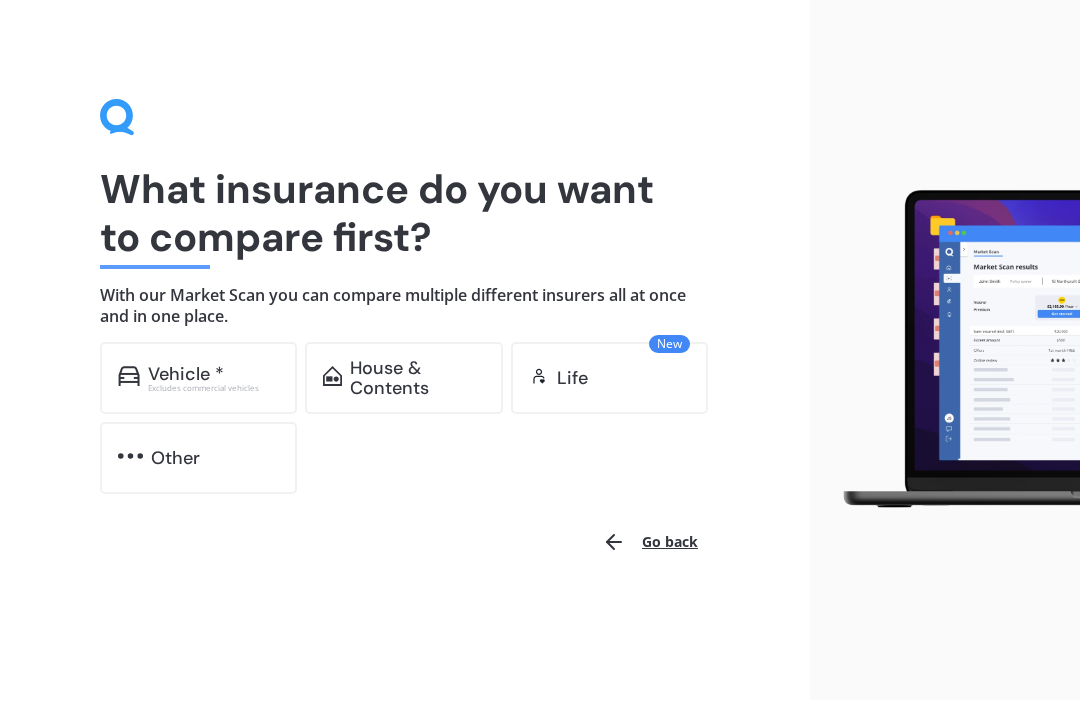 click on "Vehicle *" at bounding box center (186, 375) 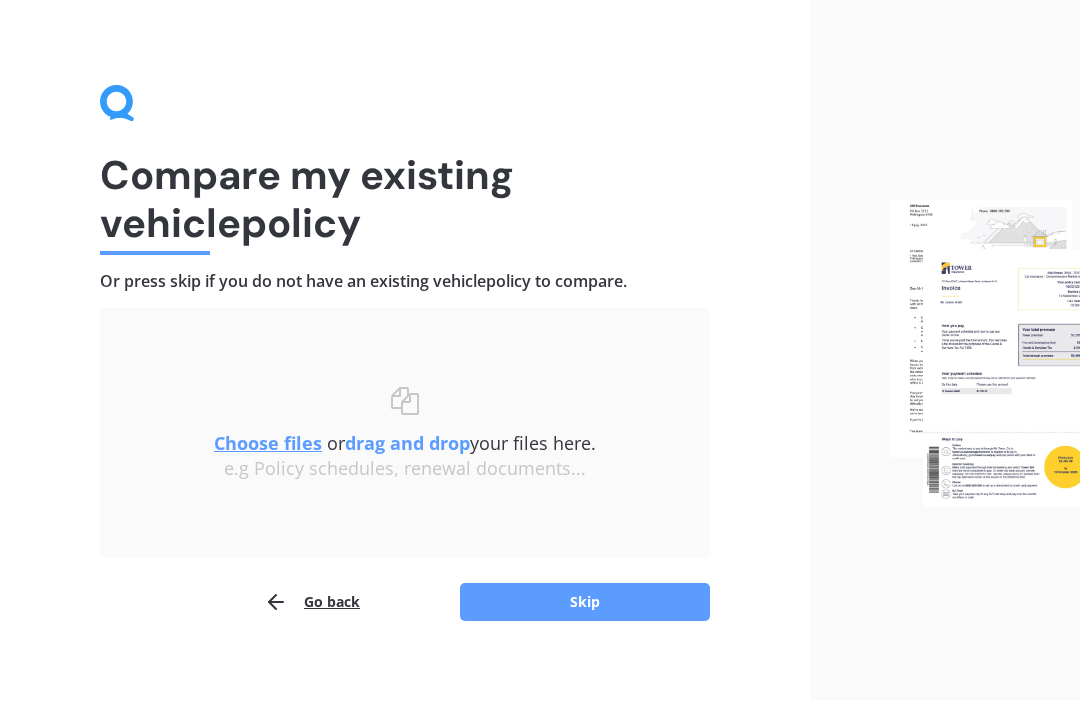 scroll, scrollTop: 35, scrollLeft: 0, axis: vertical 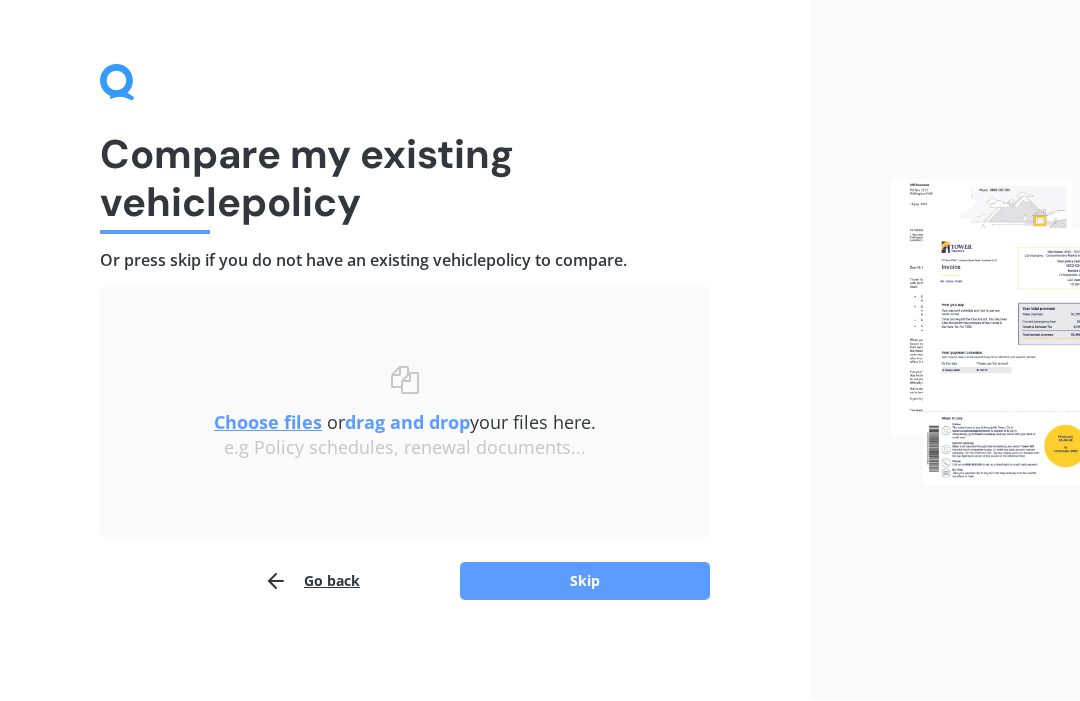 click on "Skip" at bounding box center [585, 582] 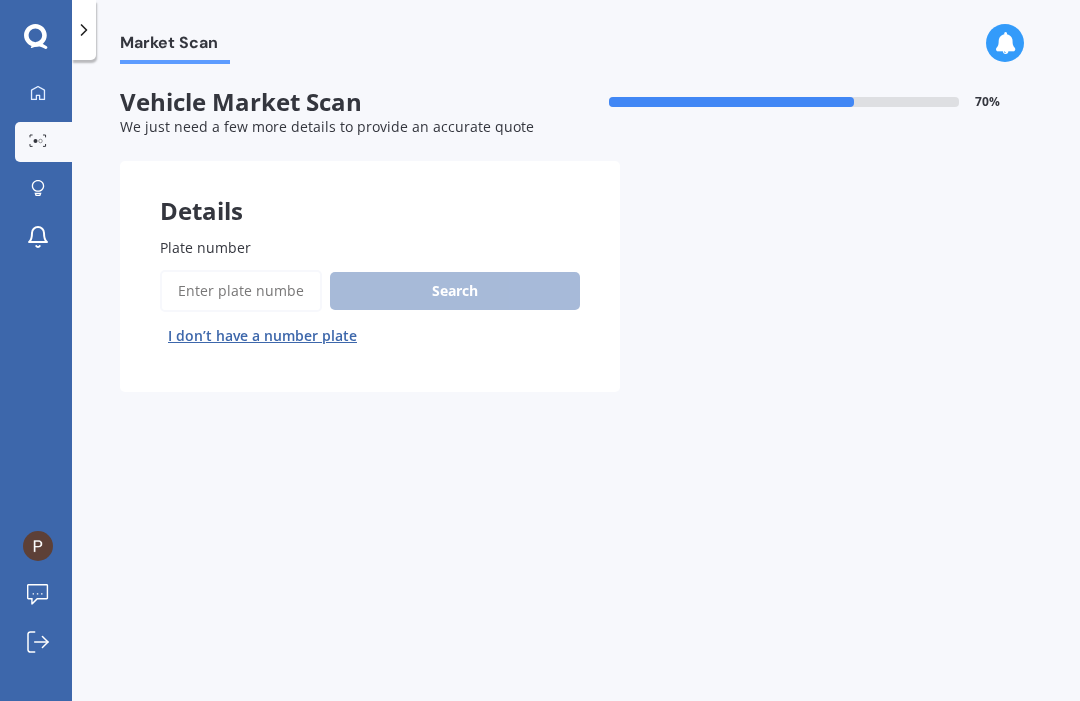 click on "Search I don’t have a number plate" at bounding box center (370, 311) 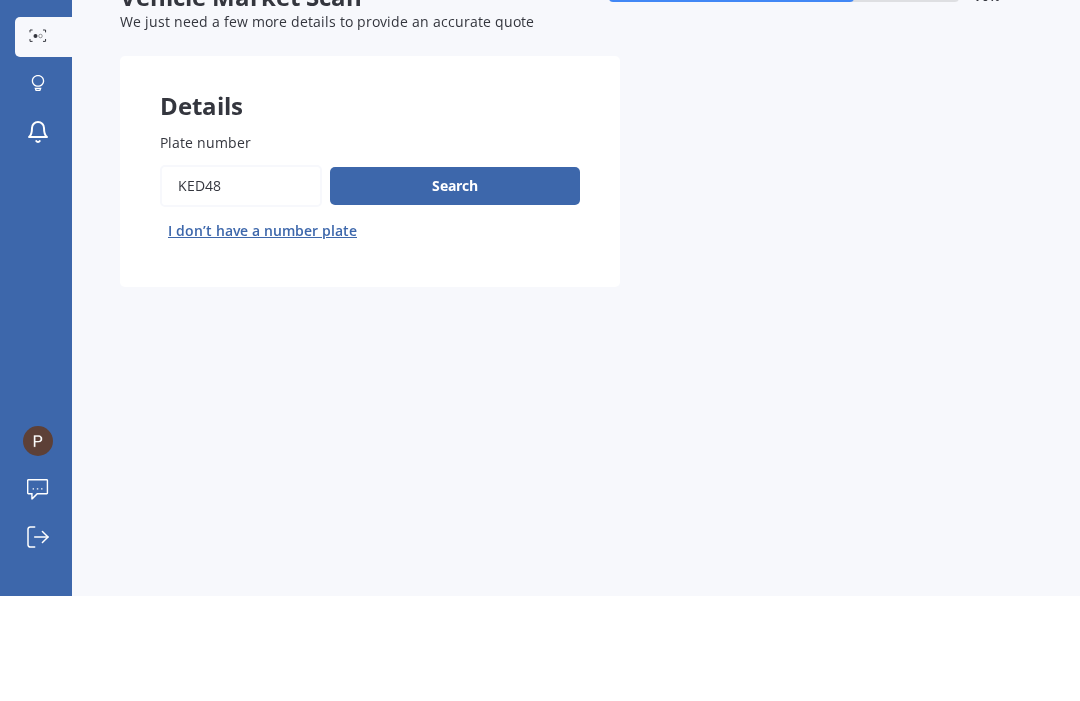 type on "Ked48" 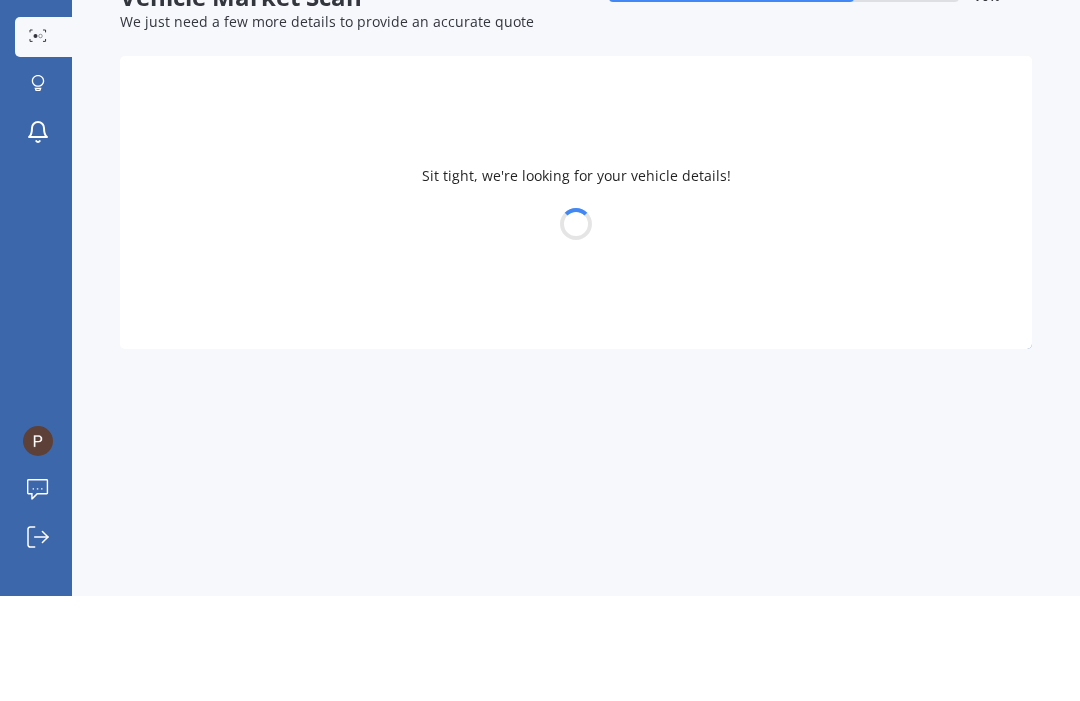 scroll, scrollTop: 67, scrollLeft: 0, axis: vertical 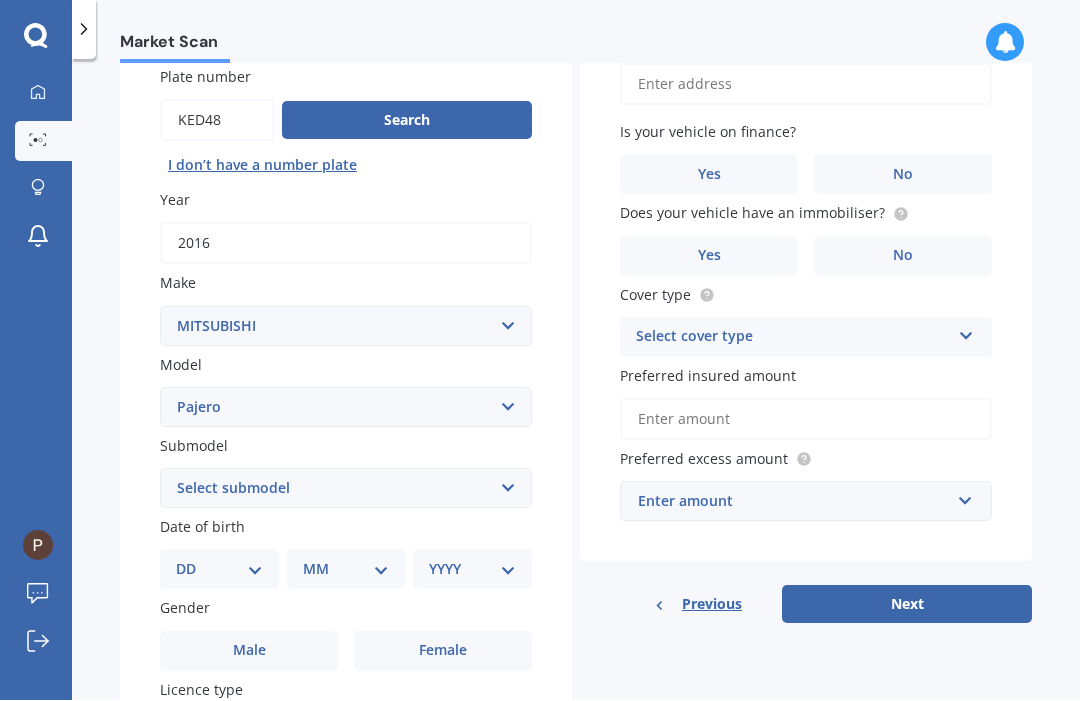 click on "MITSUBISHI PAJERO" at bounding box center [346, 408] 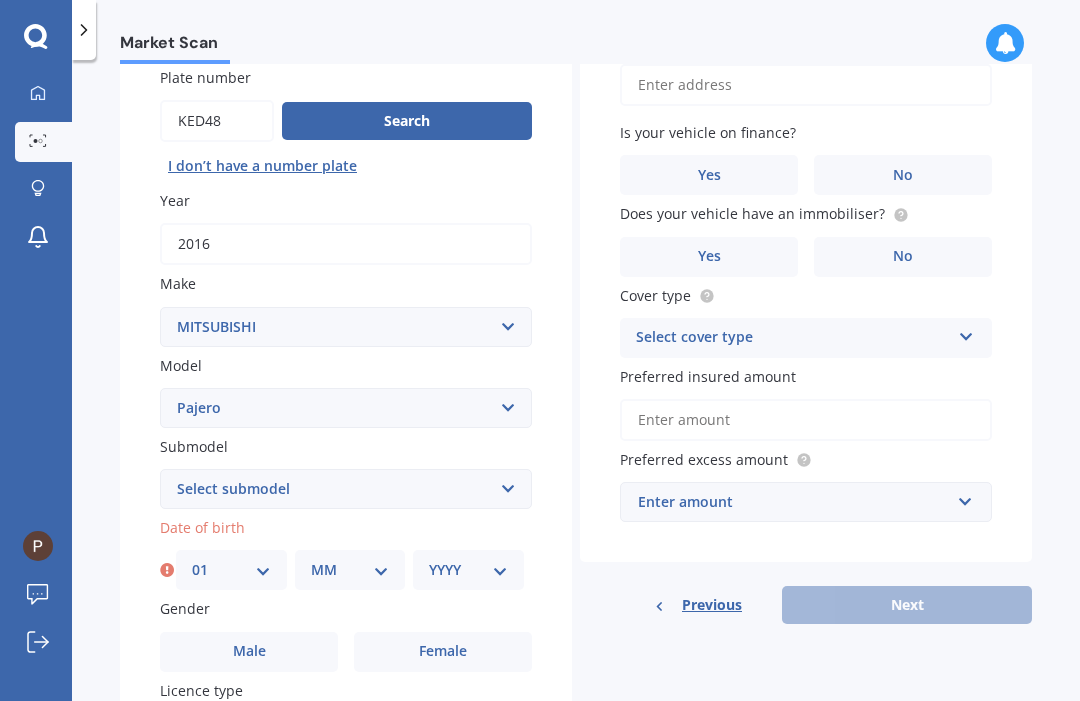 click on "MM 01 02 03 04 05 06 07 08 09 10 11 12" at bounding box center [350, 570] 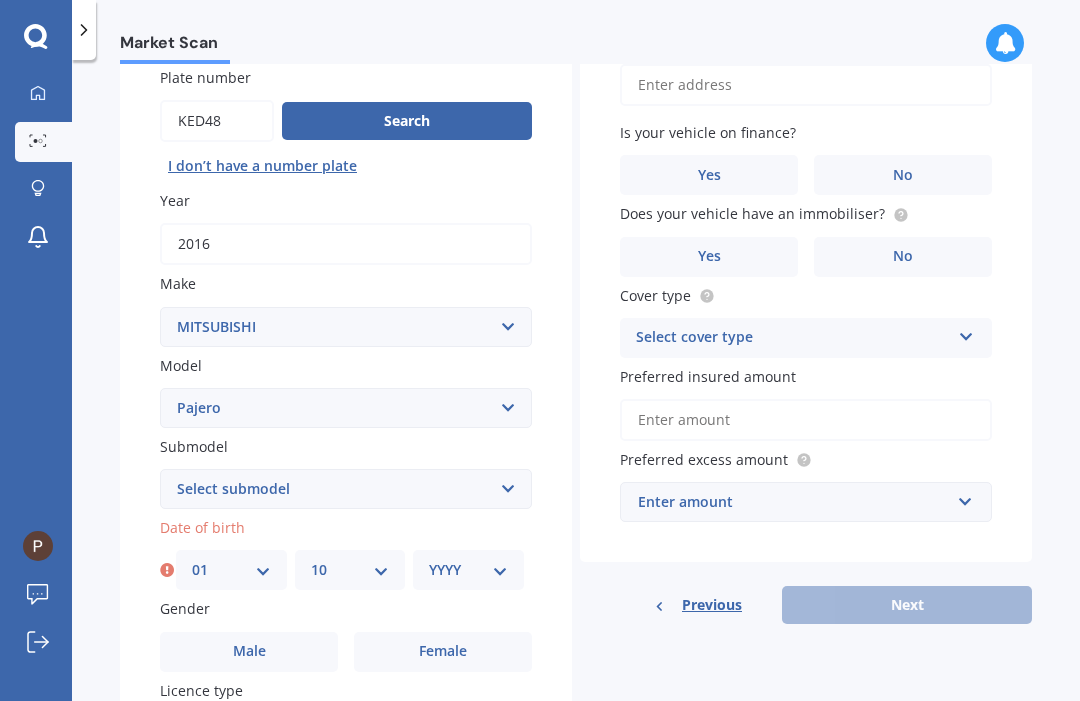 click on "YYYY 2025 2024 2023 2022 2021 2020 2019 2018 2017 2016 2015 2014 2013 2012 2011 2010 2009 2008 2007 2006 2005 2004 2003 2002 2001 2000 1999 1998 1997 1996 1995 1994 1993 1992 1991 1990 1989 1988 1987 1986 1985 1984 1983 1982 1981 1980 1979 1978 1977 1976 1975 1974 1973 1972 1971 1970 1969 1968 1967 1966 1965 1964 1963 1962 1961 1960 1959 1958 1957 1956 1955 1954 1953 1952 1951 1950 1949 1948 1947 1946 1945 1944 1943 1942 1941 1940 1939 1938 1937 1936 1935 1934 1933 1932 1931 1930 1929 1928 1927 1926" at bounding box center (468, 570) 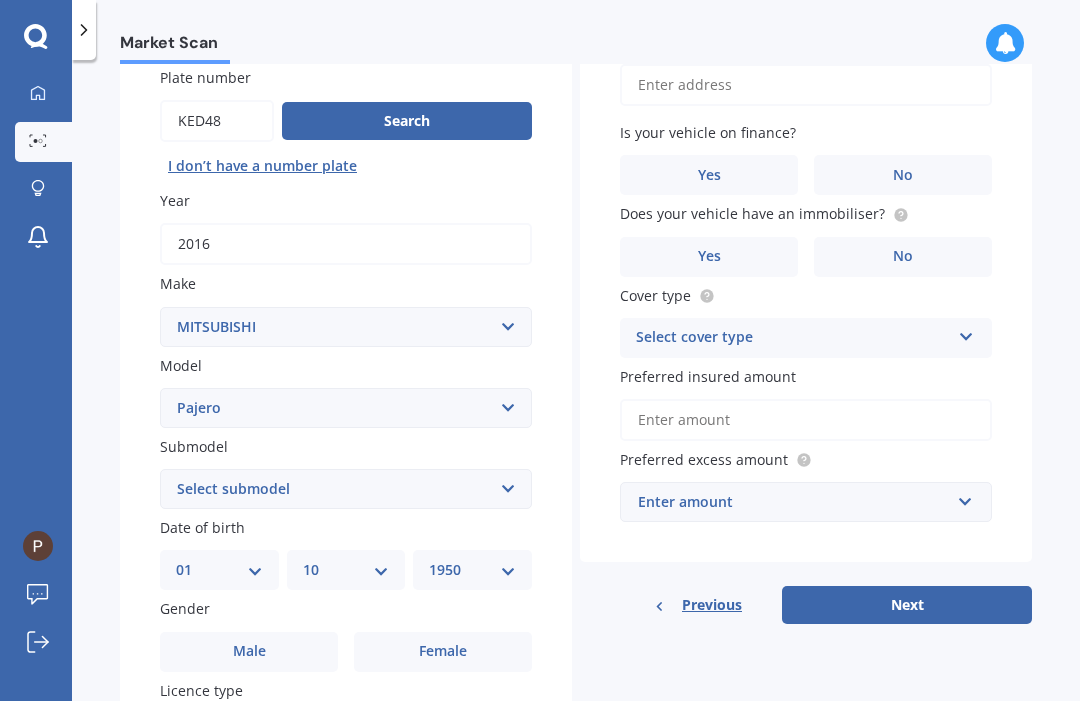 click on "Male" at bounding box center [249, 652] 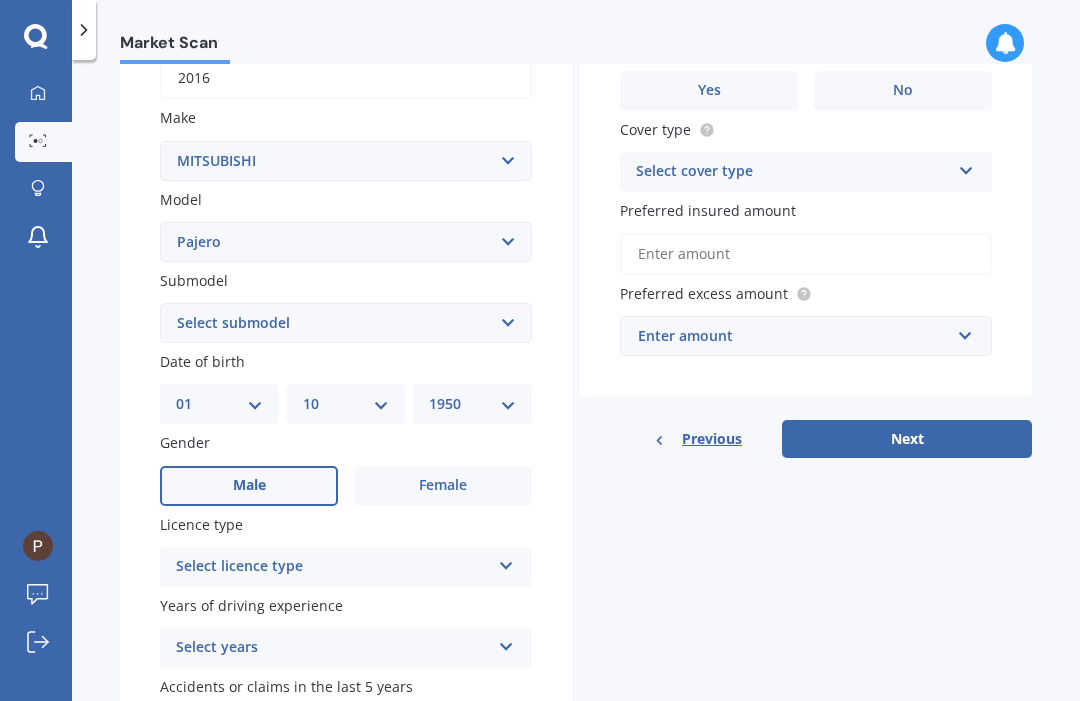 scroll, scrollTop: 342, scrollLeft: 0, axis: vertical 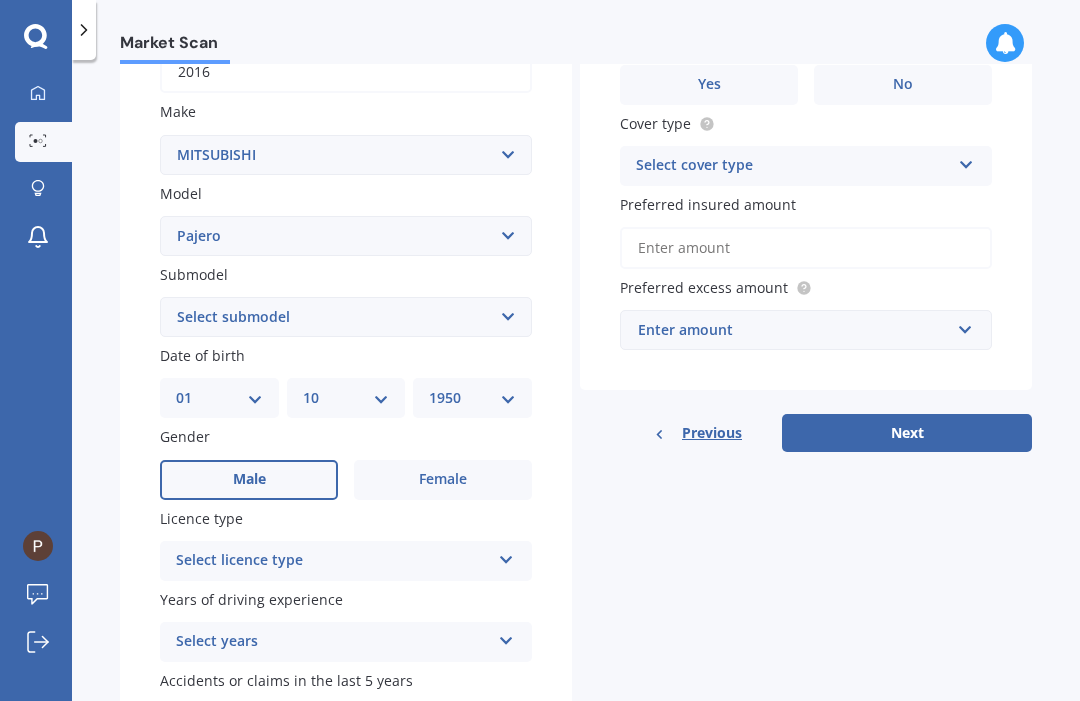 click at bounding box center [506, 556] 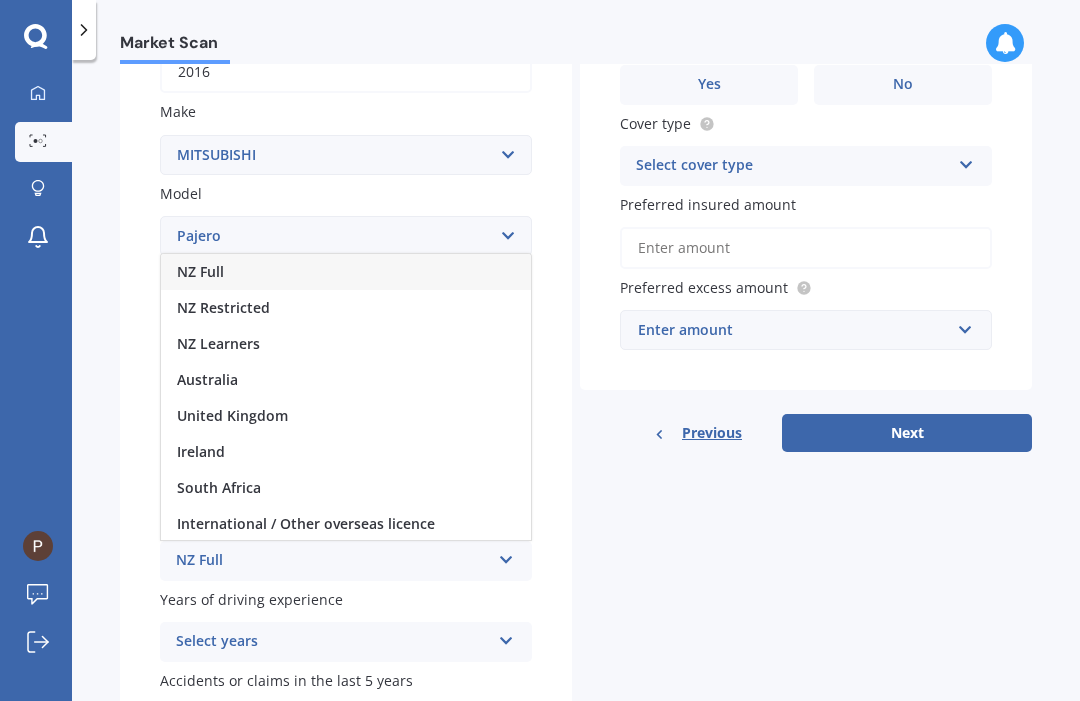 click on "NZ Full" at bounding box center (333, 561) 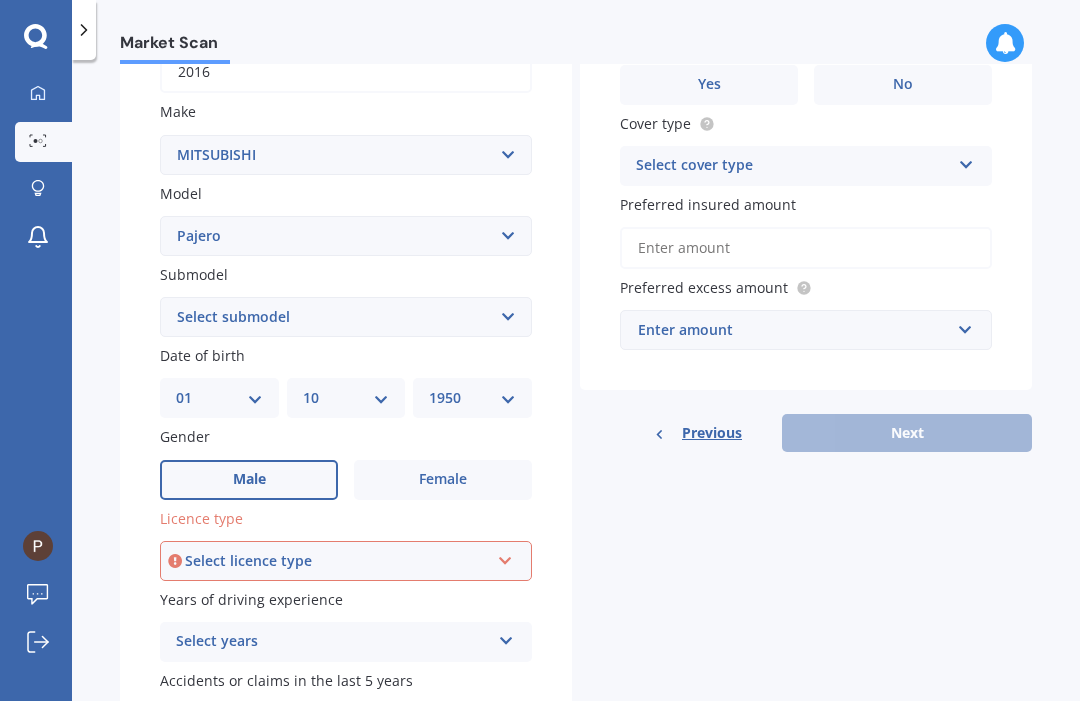 click at bounding box center (505, 557) 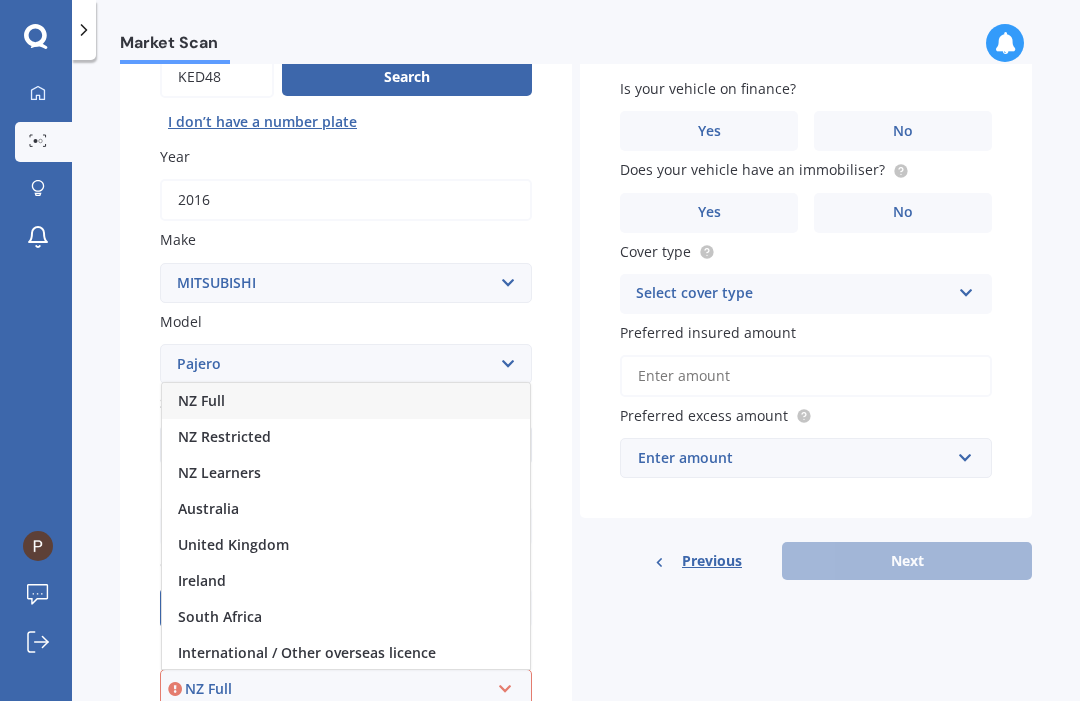 scroll, scrollTop: 213, scrollLeft: 0, axis: vertical 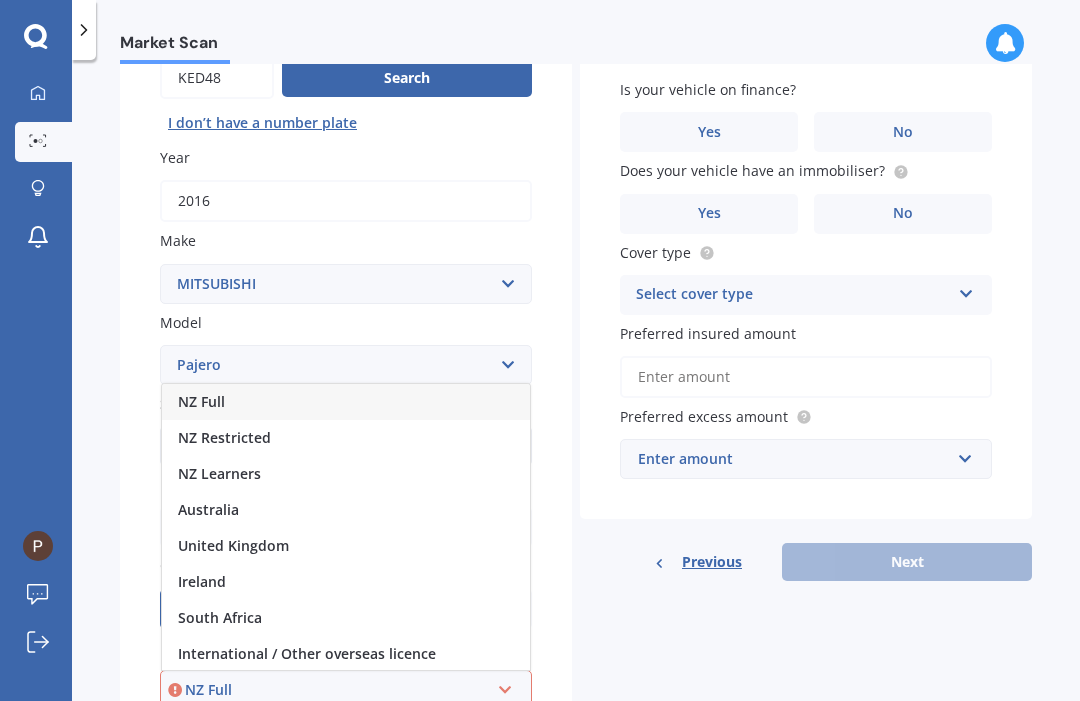 click on "NZ Full" at bounding box center [346, 402] 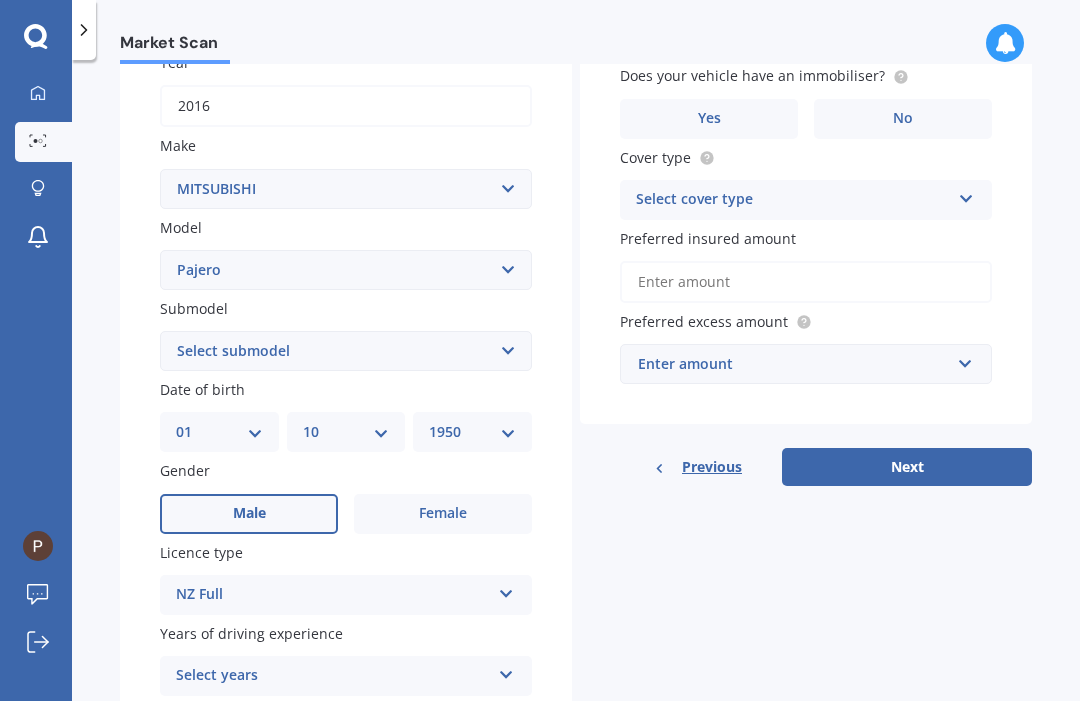 scroll, scrollTop: 369, scrollLeft: 0, axis: vertical 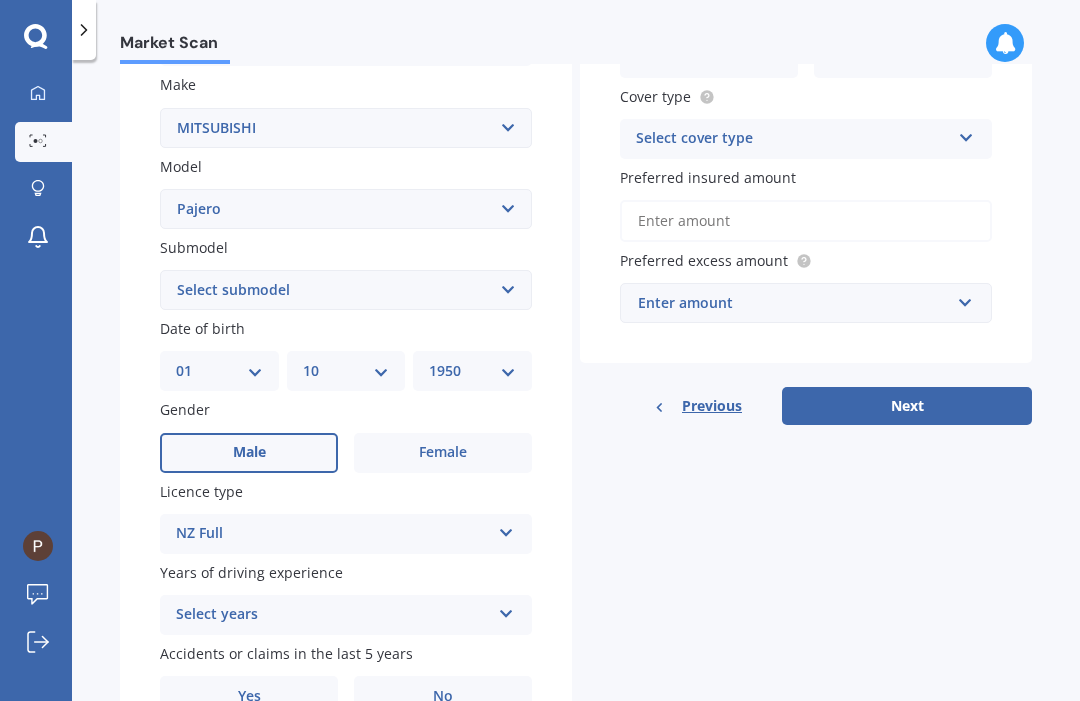 click at bounding box center (506, 529) 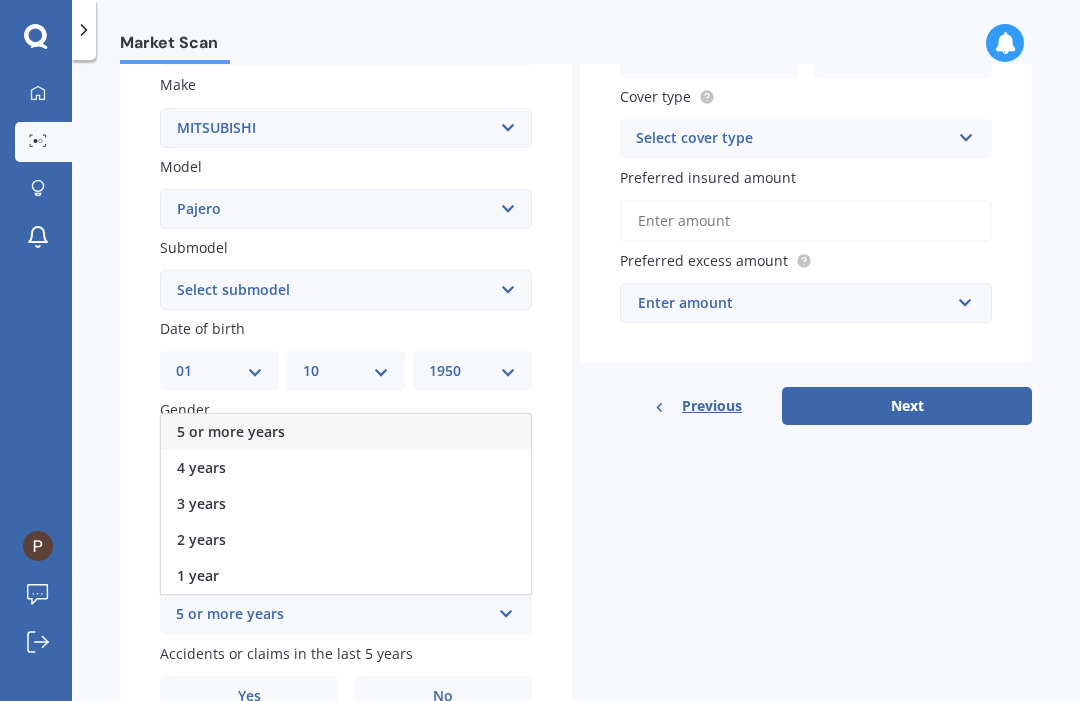 click on "5 or more years" at bounding box center [333, 615] 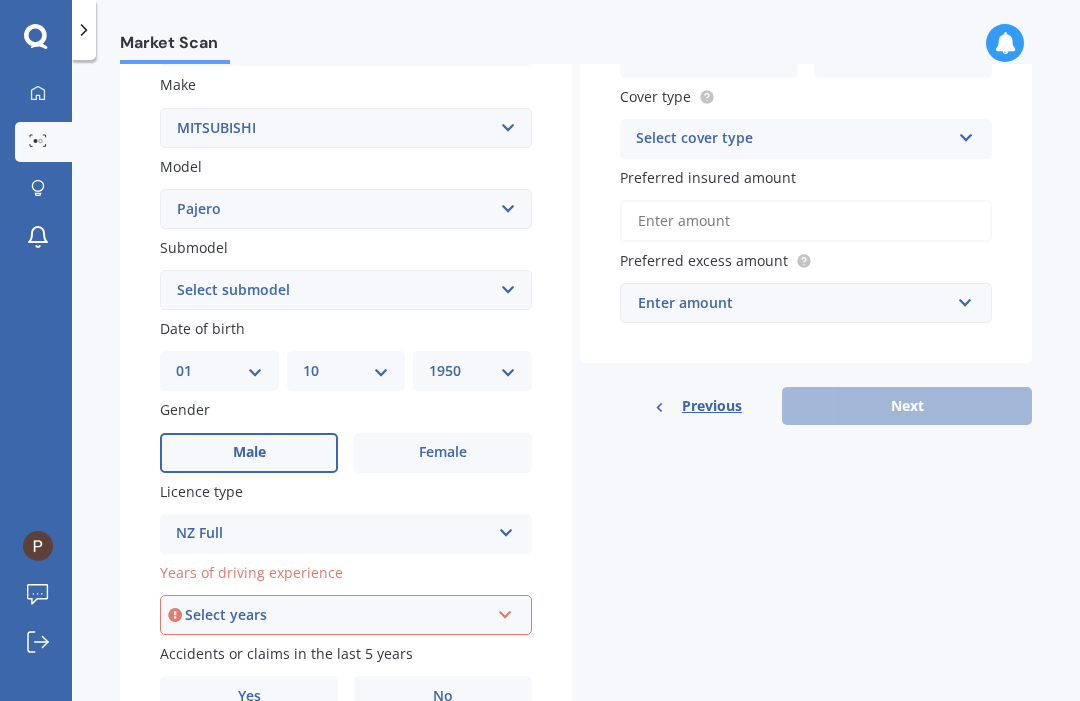 click at bounding box center (505, 611) 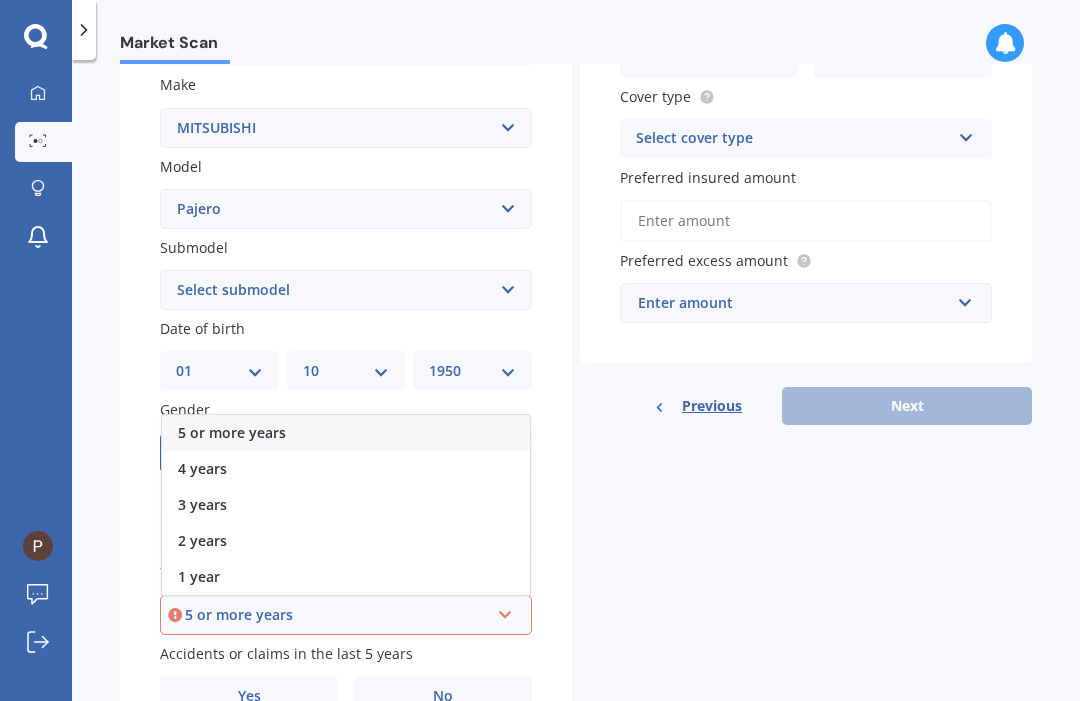 click on "5 or more years" at bounding box center [232, 432] 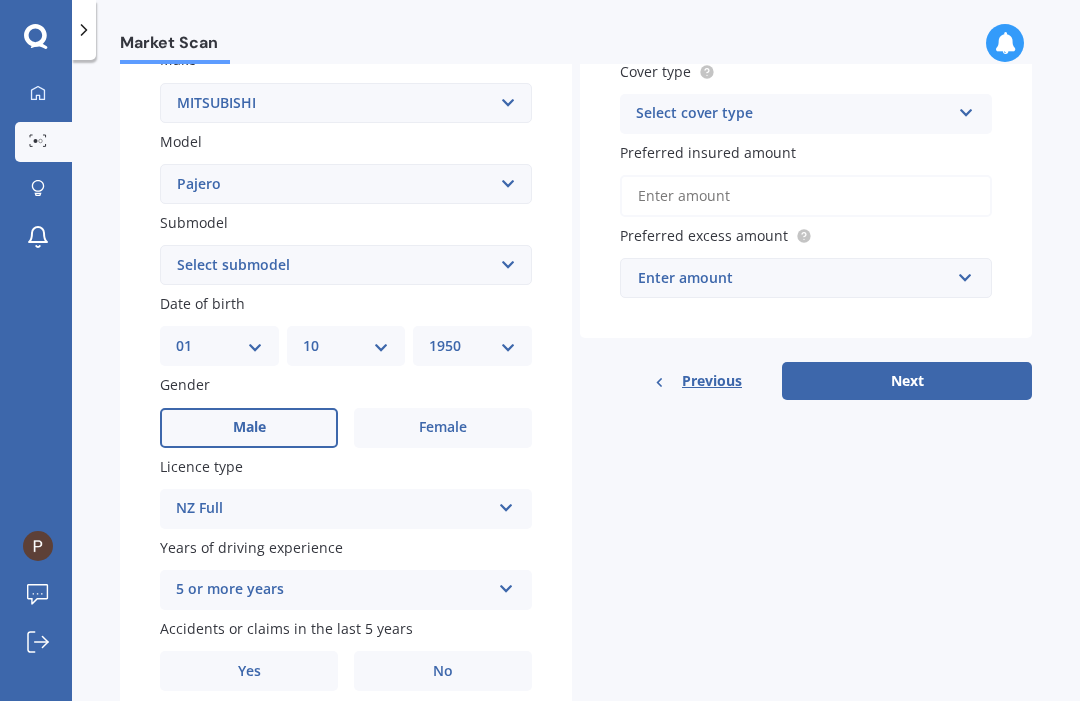scroll, scrollTop: 392, scrollLeft: 0, axis: vertical 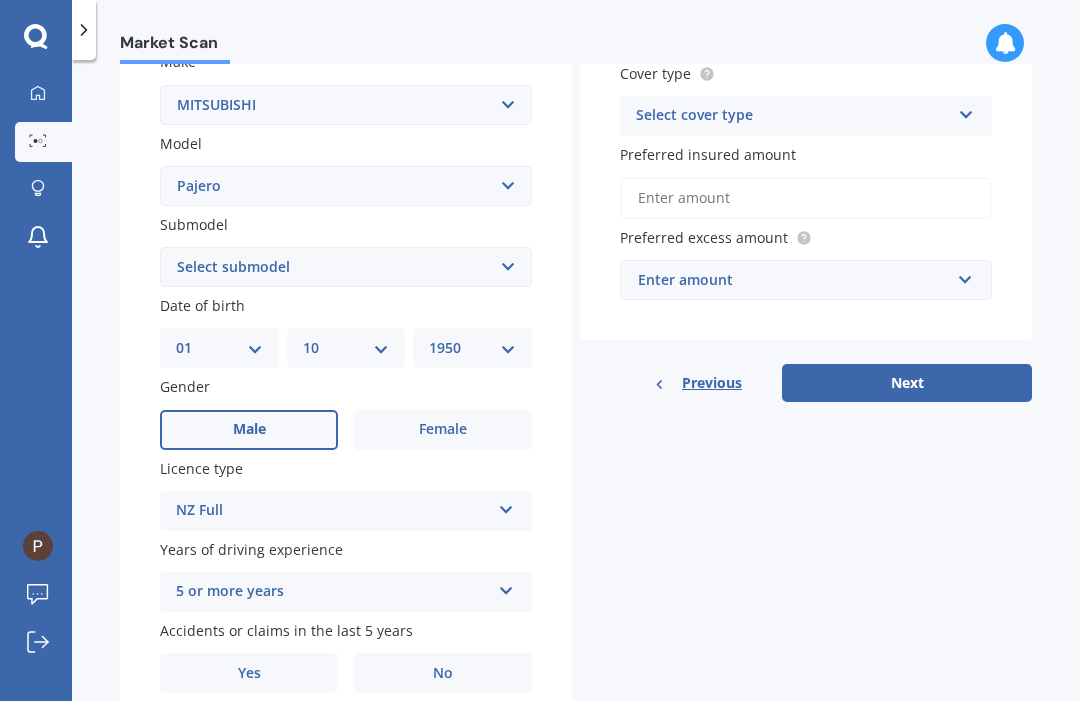 click on "Yes" at bounding box center [249, 429] 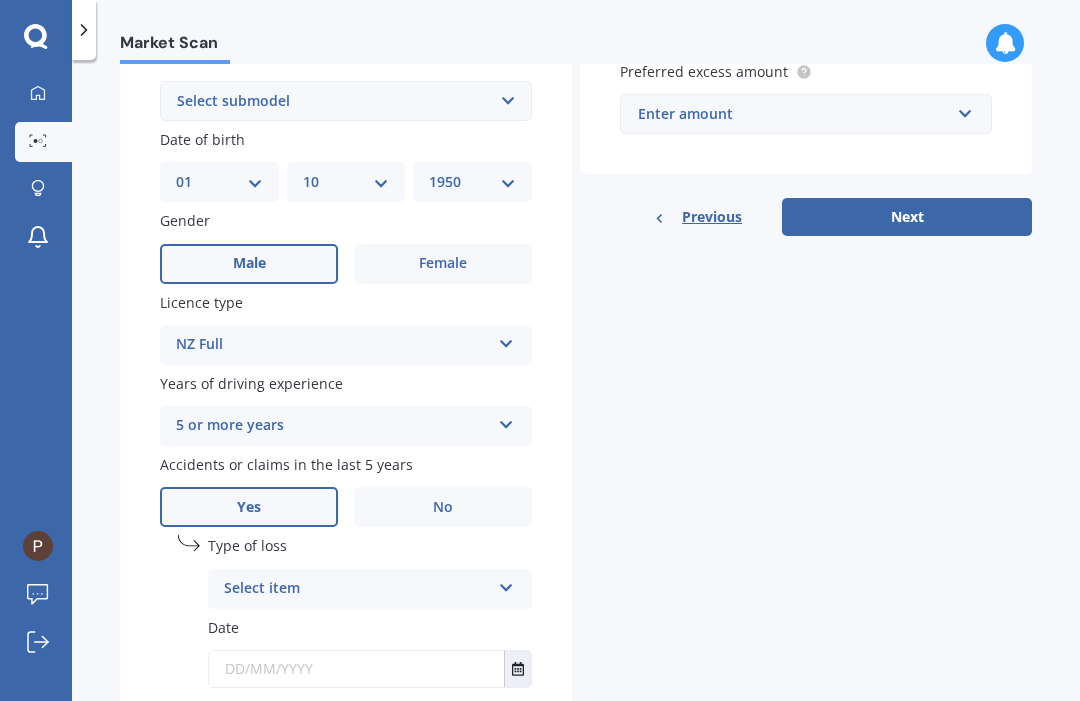 scroll, scrollTop: 562, scrollLeft: 0, axis: vertical 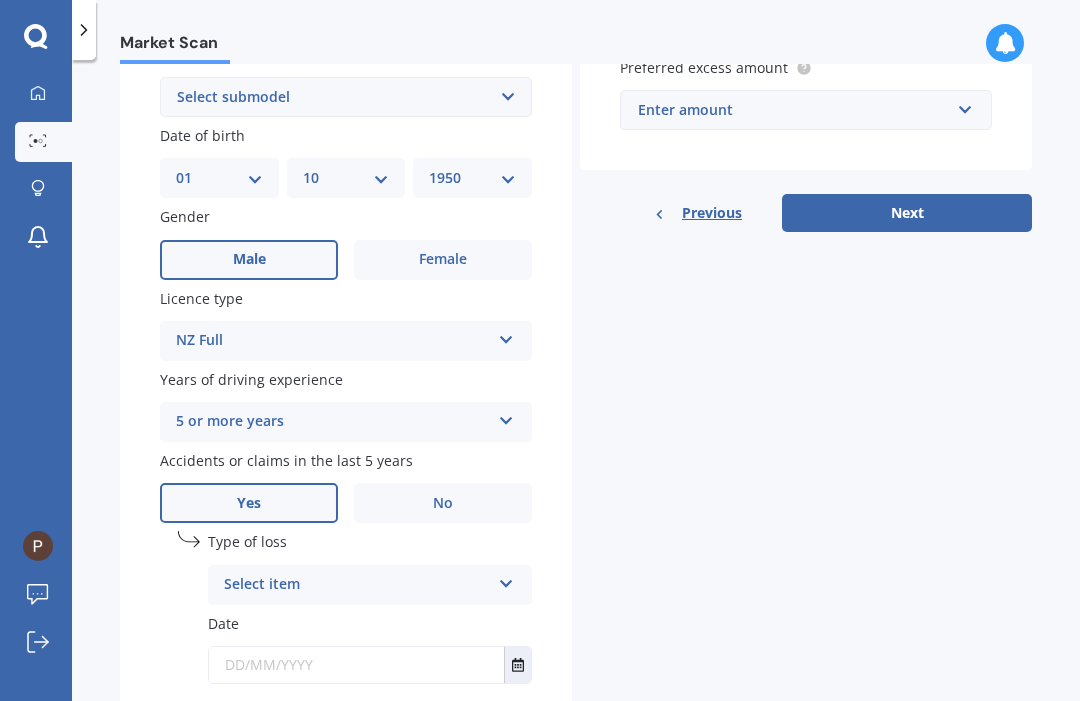 click at bounding box center [506, 580] 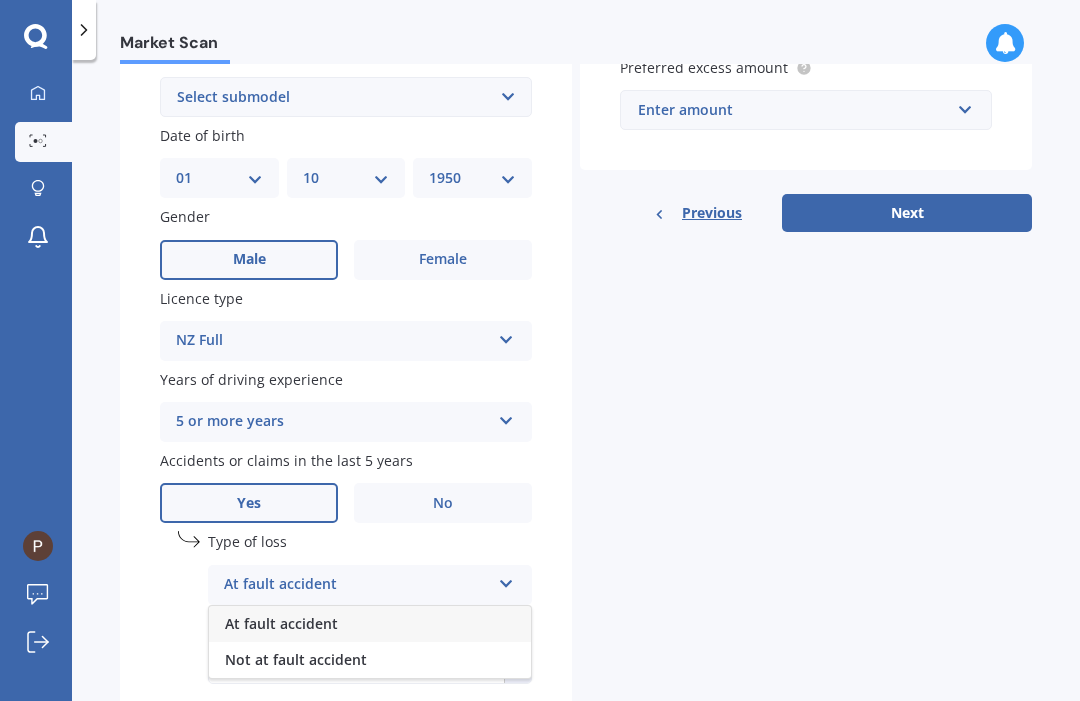 click on "At fault accident" at bounding box center [357, 585] 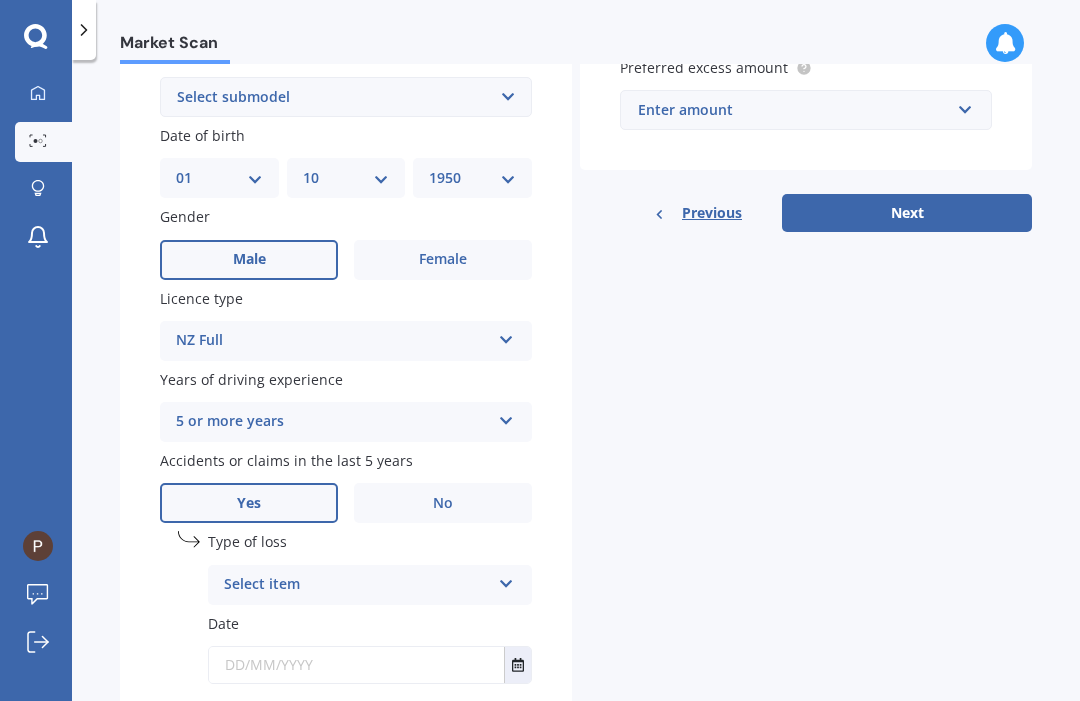 click at bounding box center [506, 580] 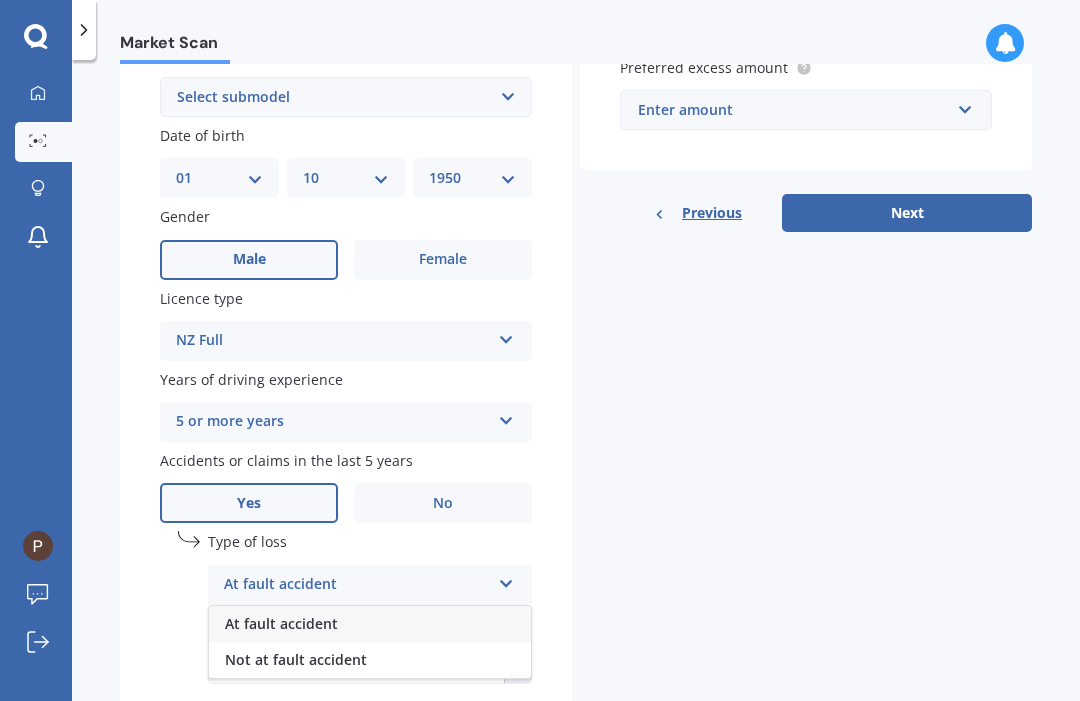 click on "At fault accident" at bounding box center (281, 623) 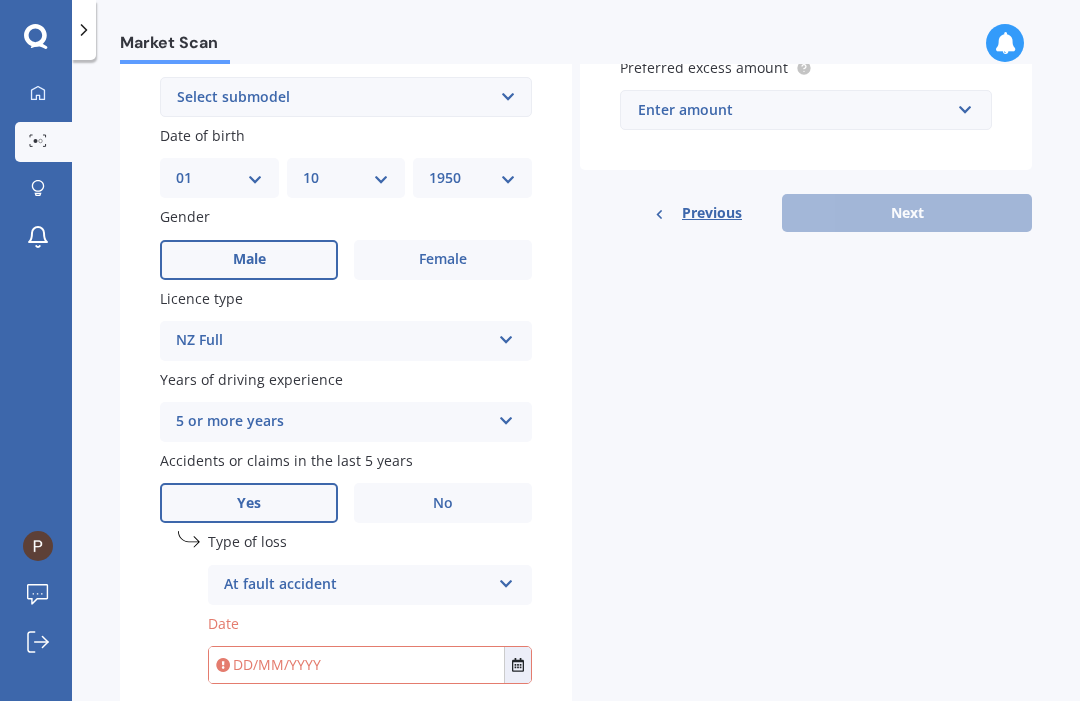 click at bounding box center (356, 665) 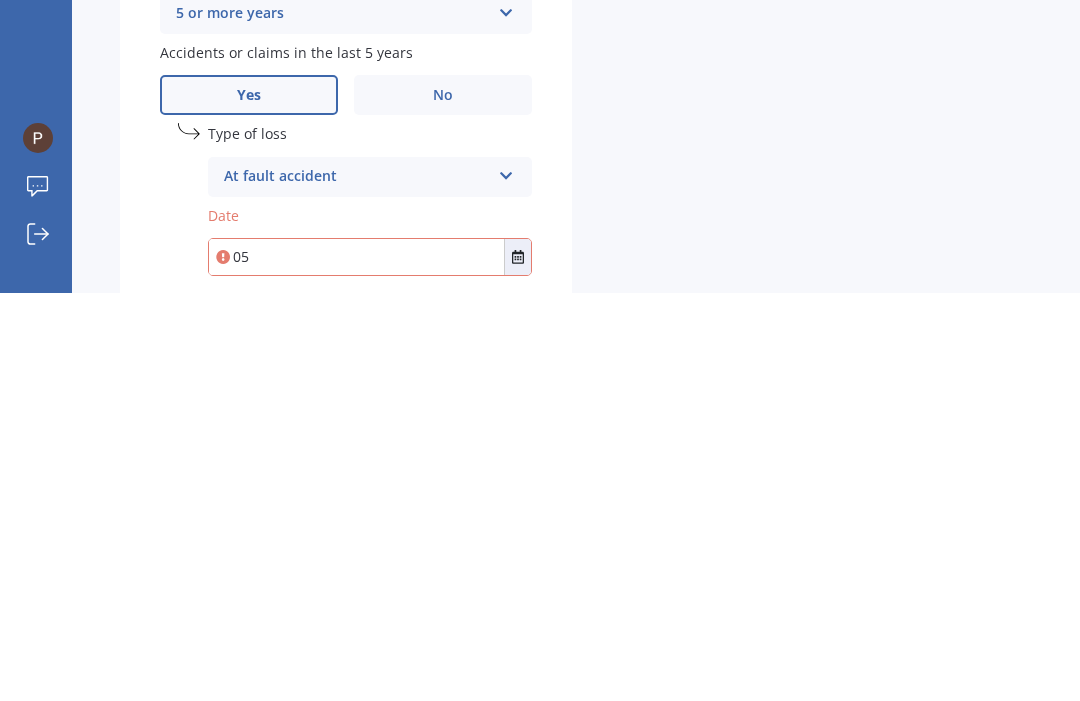 scroll, scrollTop: 67, scrollLeft: 0, axis: vertical 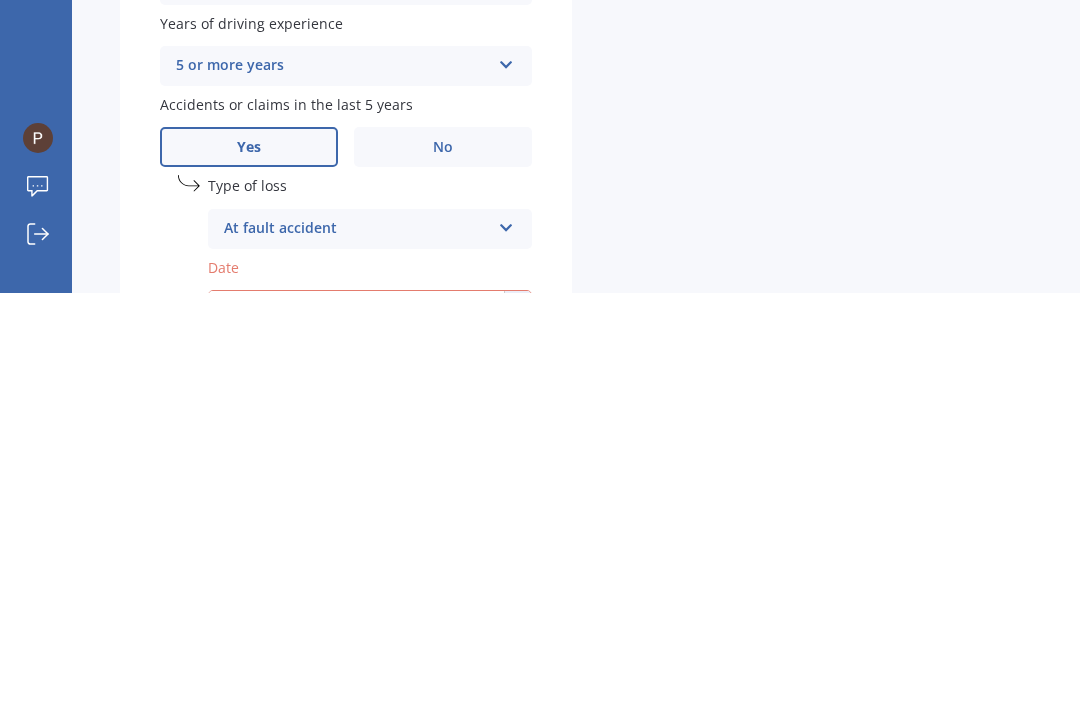 type on "[DATE]" 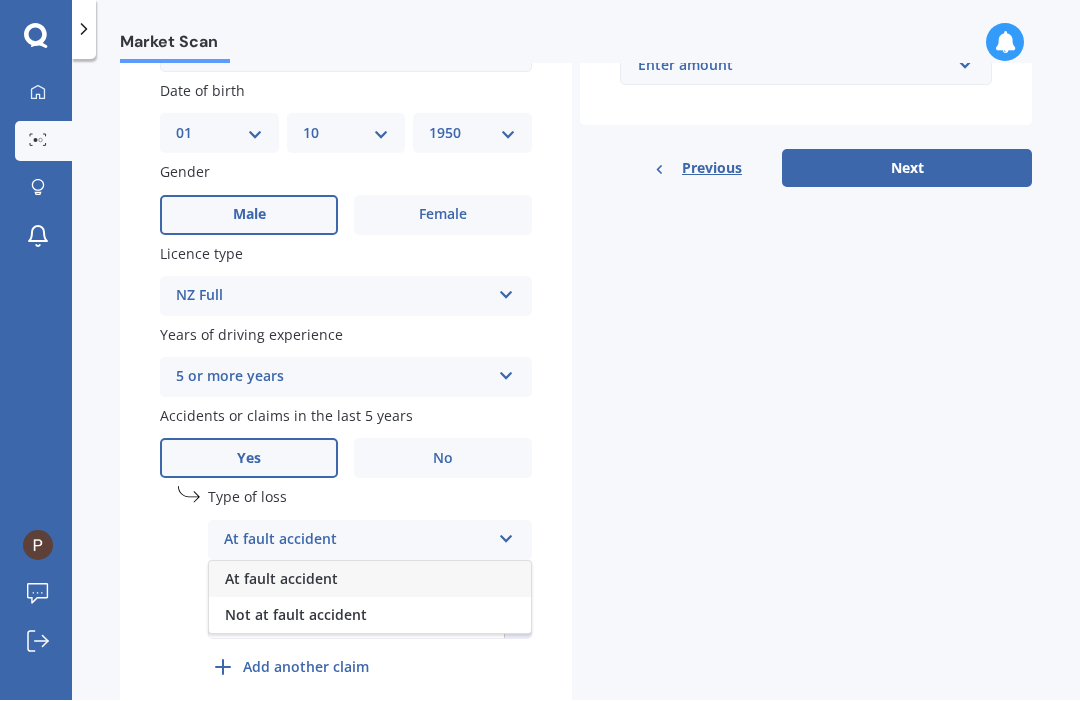 scroll, scrollTop: 605, scrollLeft: 0, axis: vertical 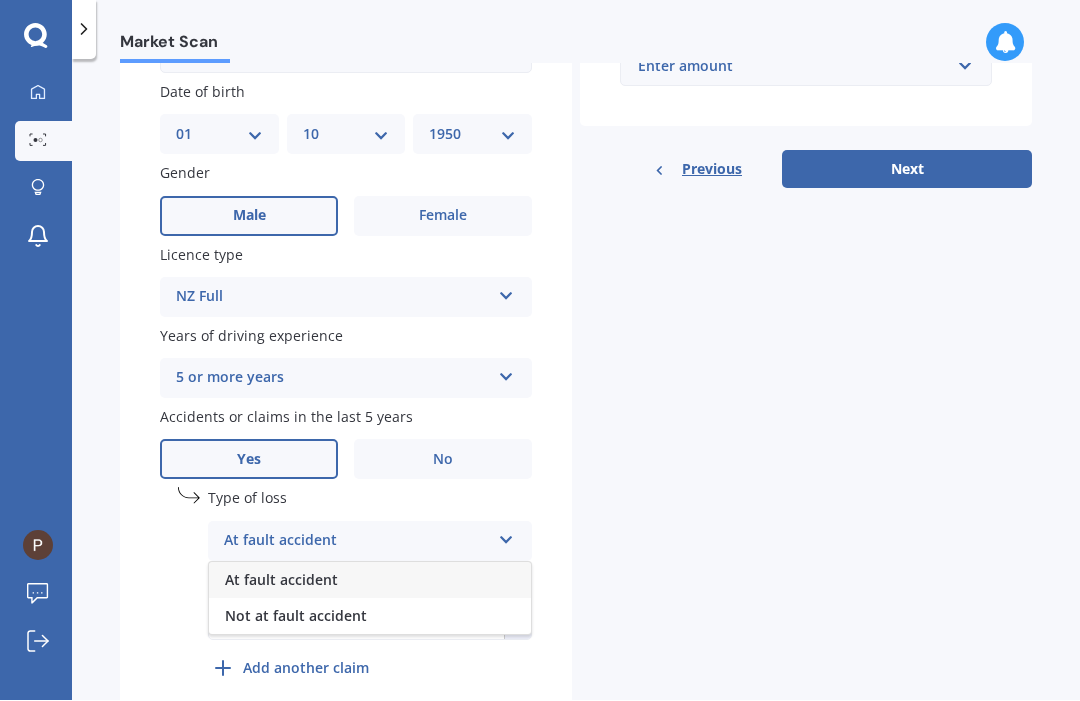 click on "At fault accident" at bounding box center [370, 581] 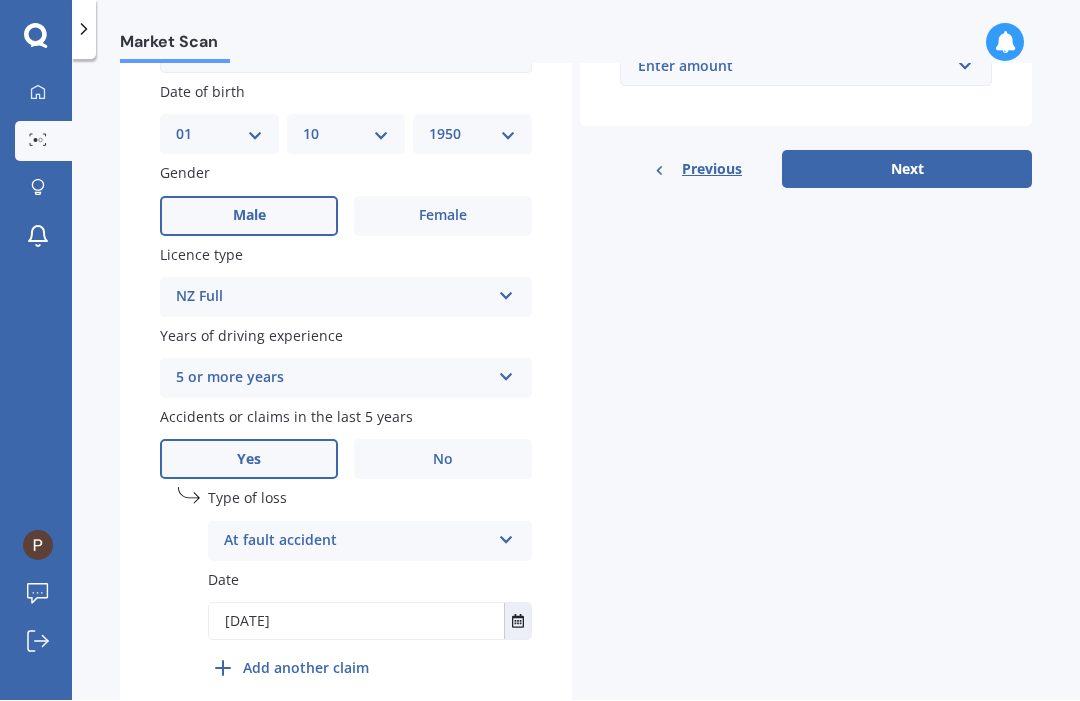 click on "Next" at bounding box center (907, 170) 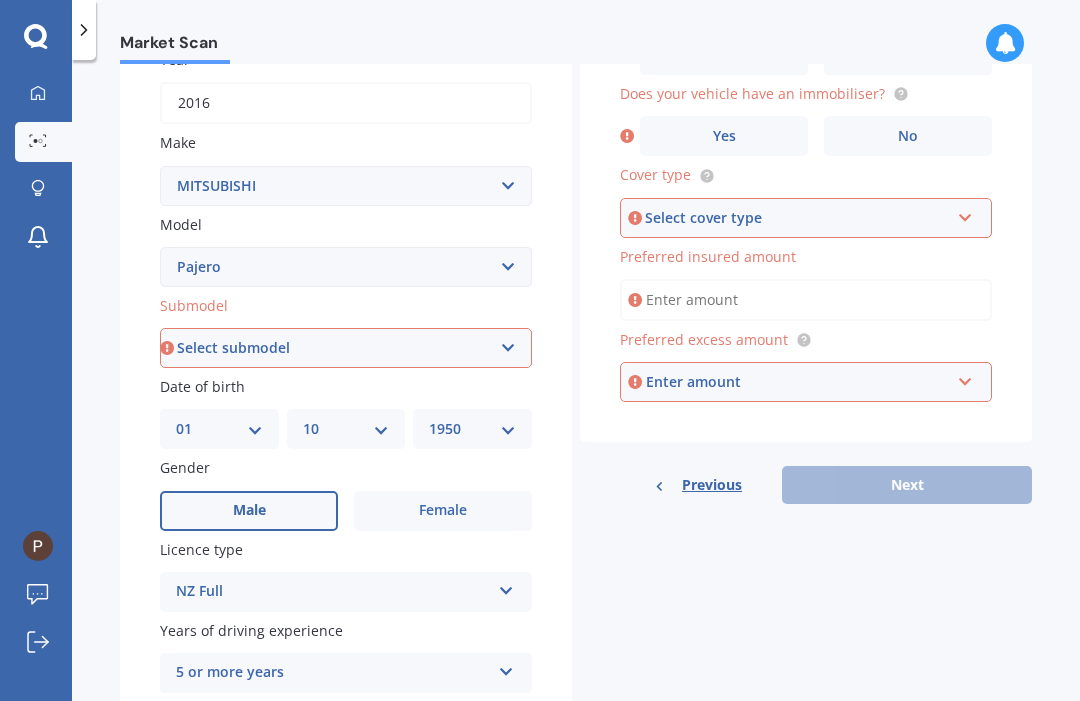 scroll, scrollTop: 311, scrollLeft: 0, axis: vertical 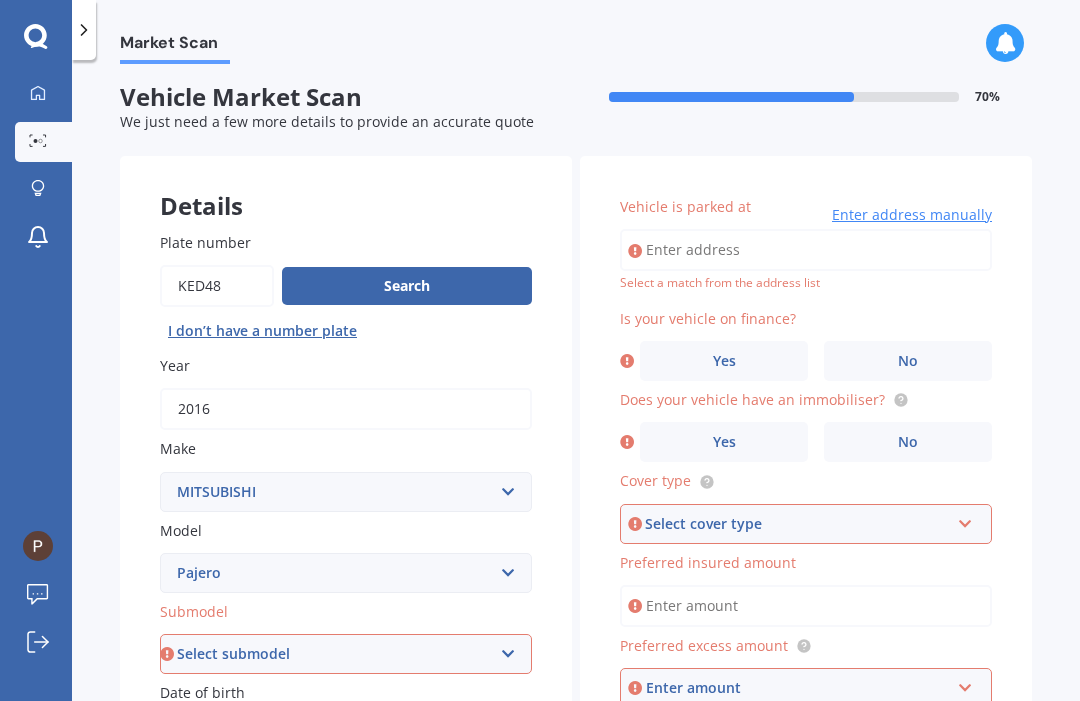 click on "Vehicle is parked at" at bounding box center (806, 250) 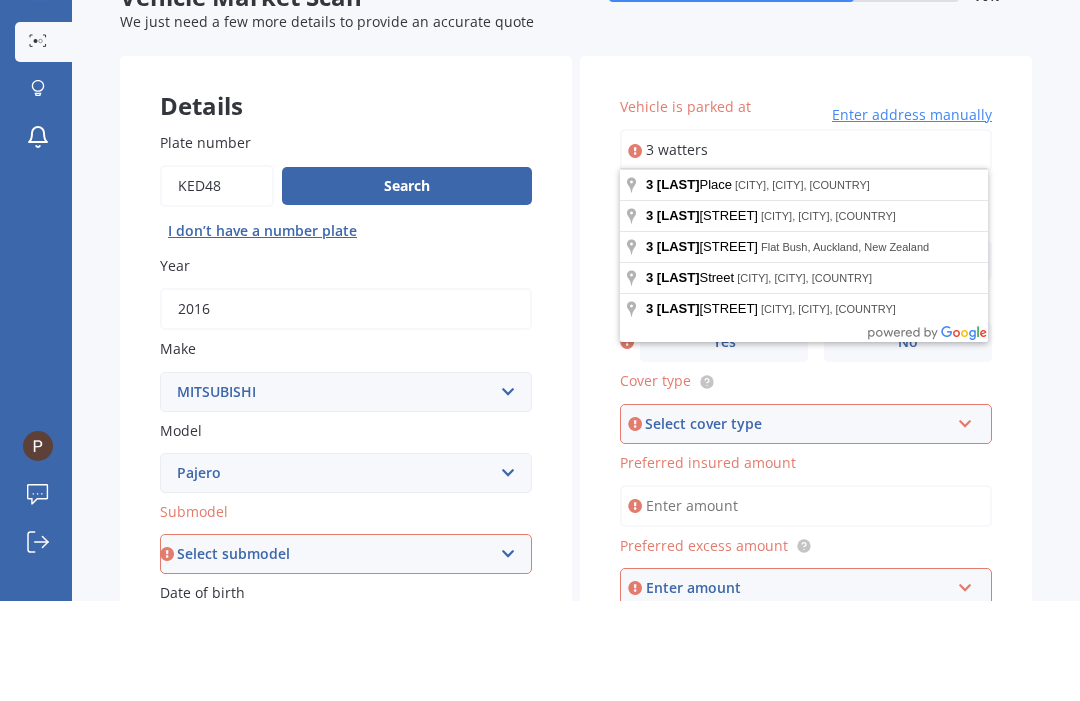 type on "3 watters" 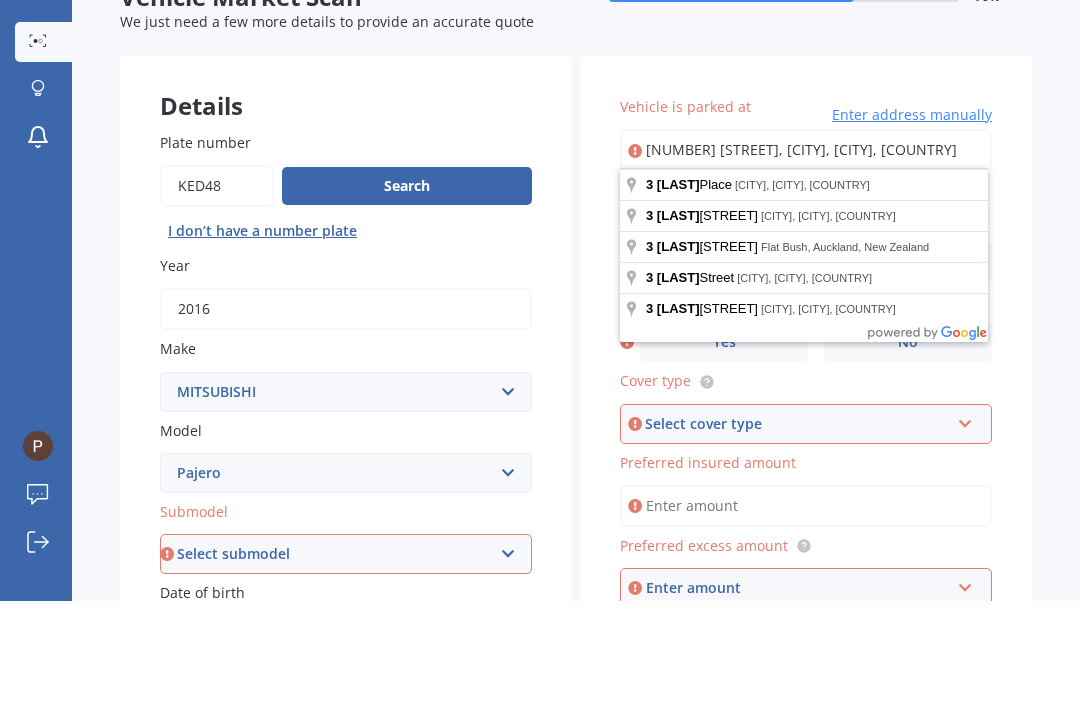 scroll, scrollTop: 67, scrollLeft: 0, axis: vertical 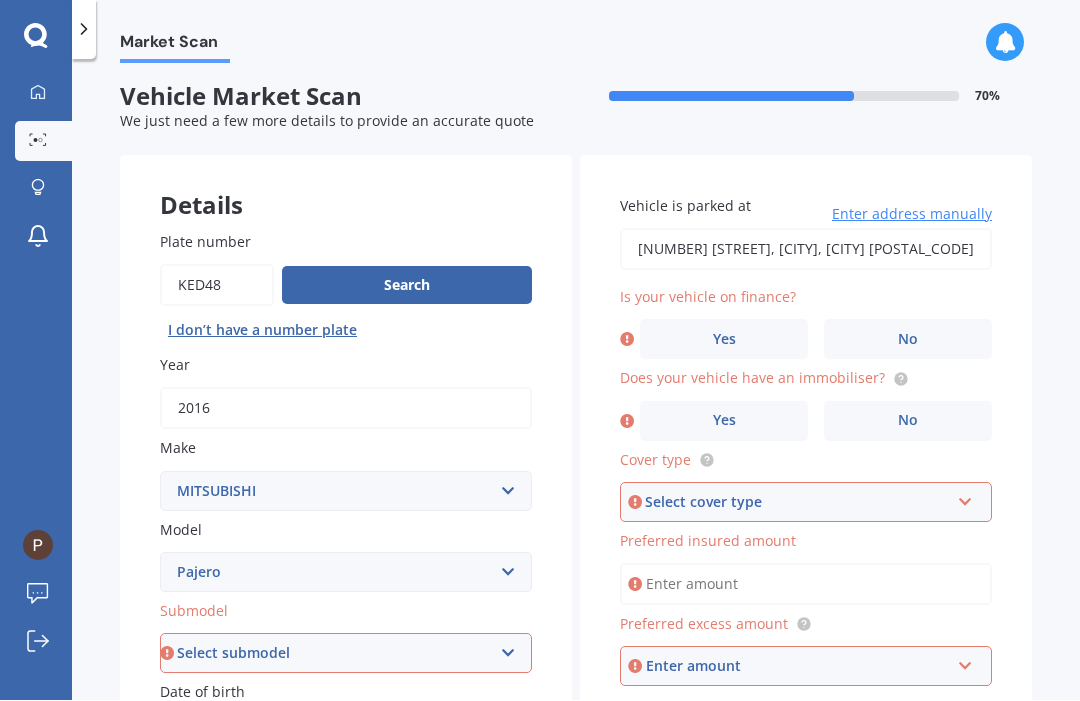 click on "No" at bounding box center [724, 340] 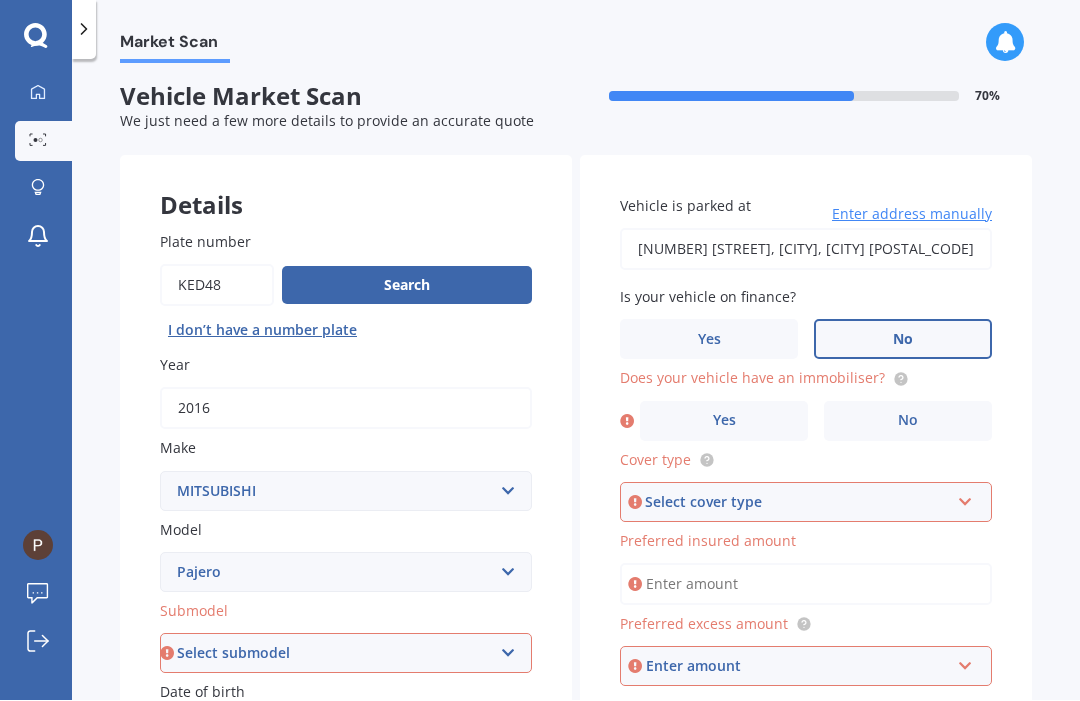 click on "Yes" at bounding box center (724, 421) 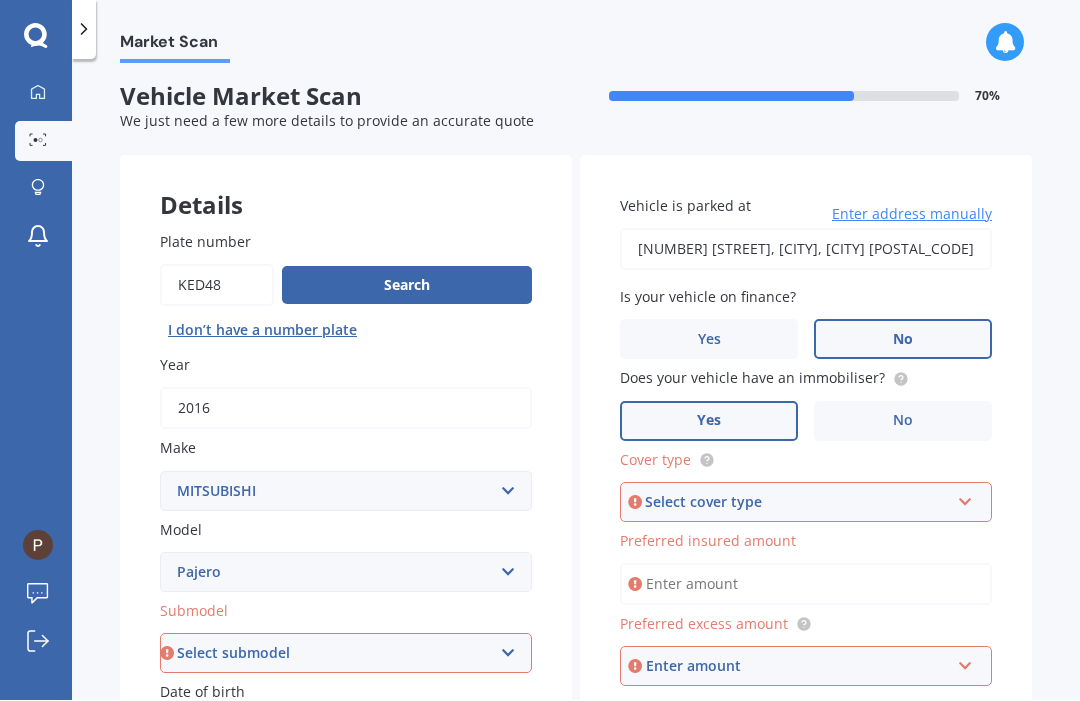 click at bounding box center [965, 499] 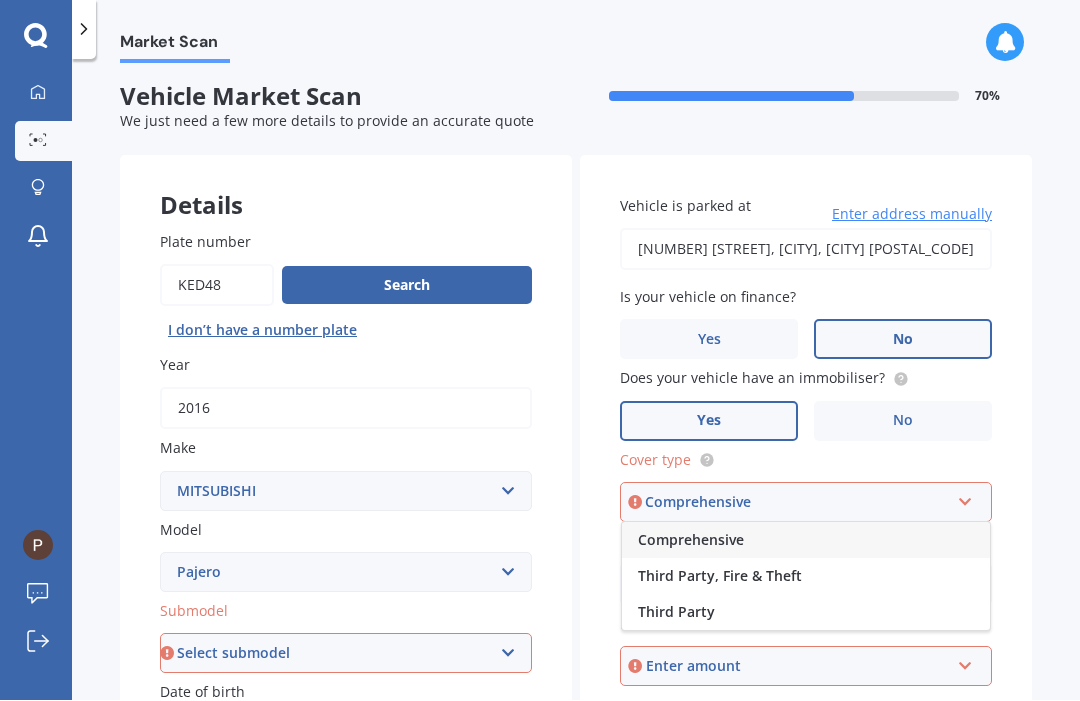 click on "Comprehensive" at bounding box center (691, 540) 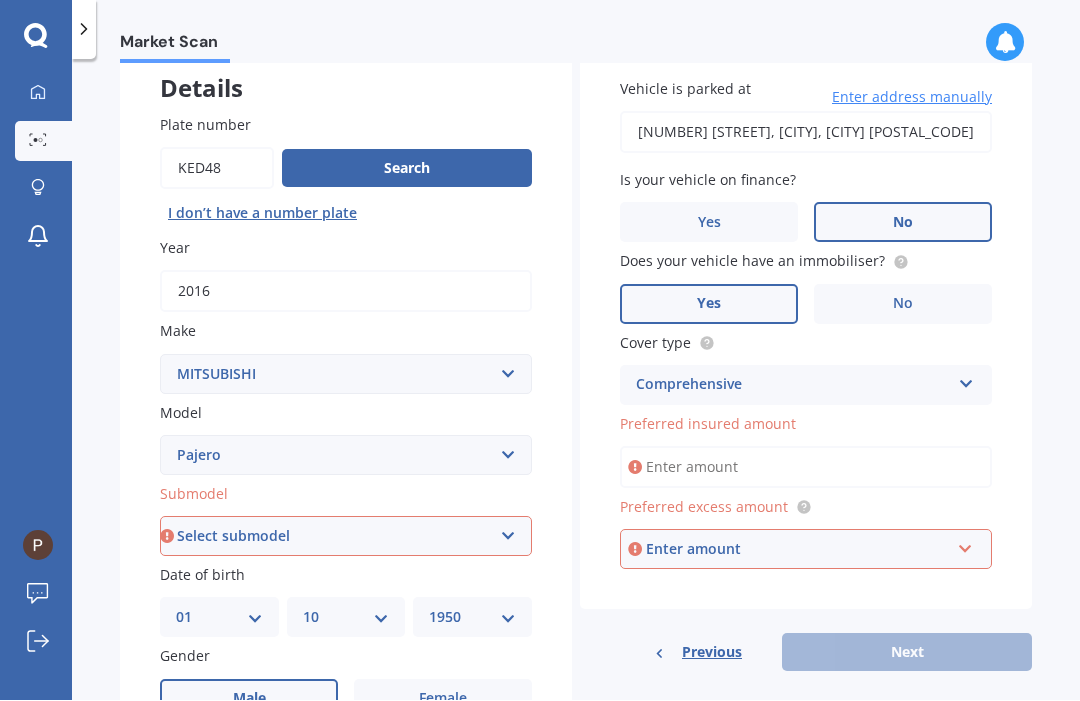 scroll, scrollTop: 125, scrollLeft: 0, axis: vertical 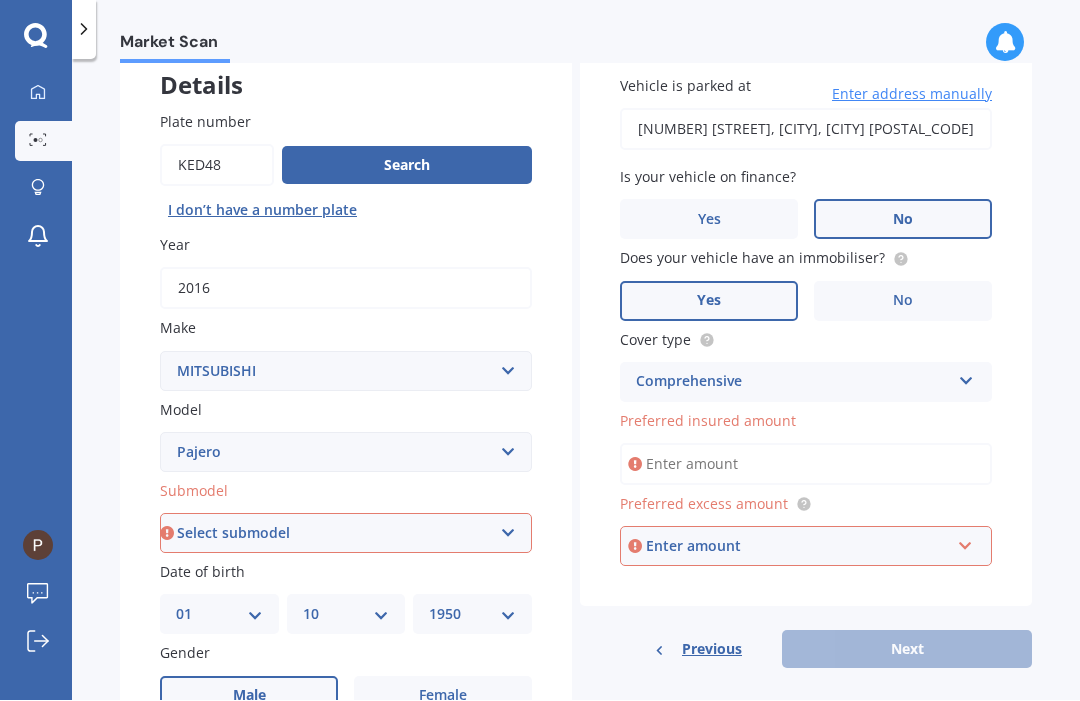 click on "Preferred insured amount" at bounding box center [806, 465] 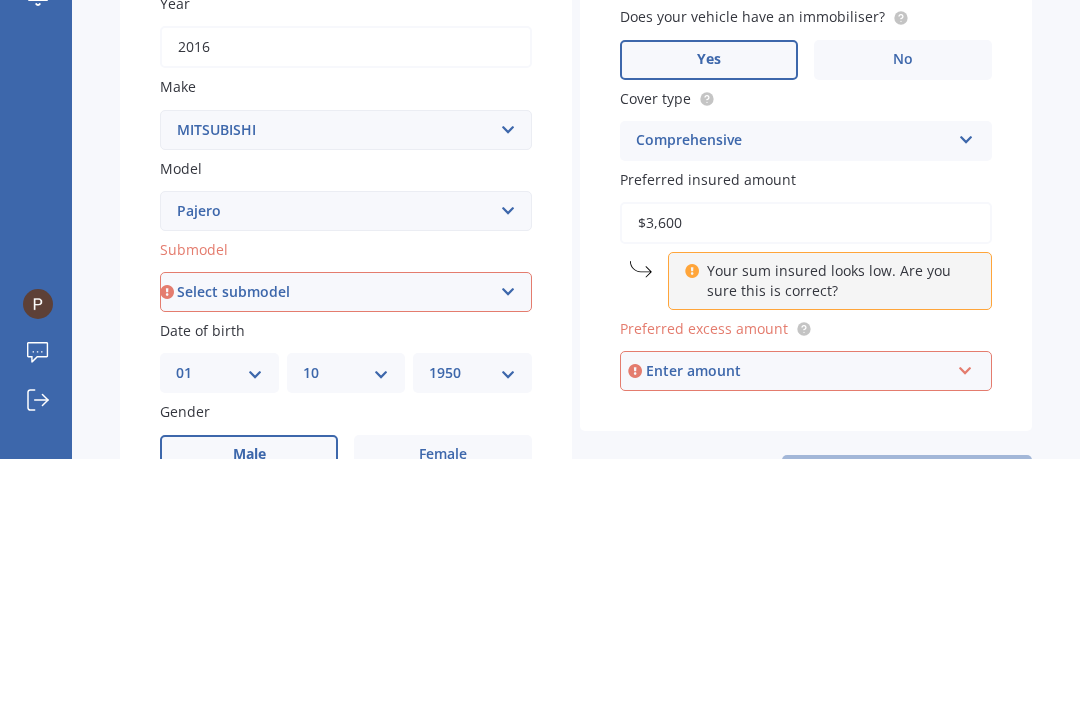 type on "$36,000" 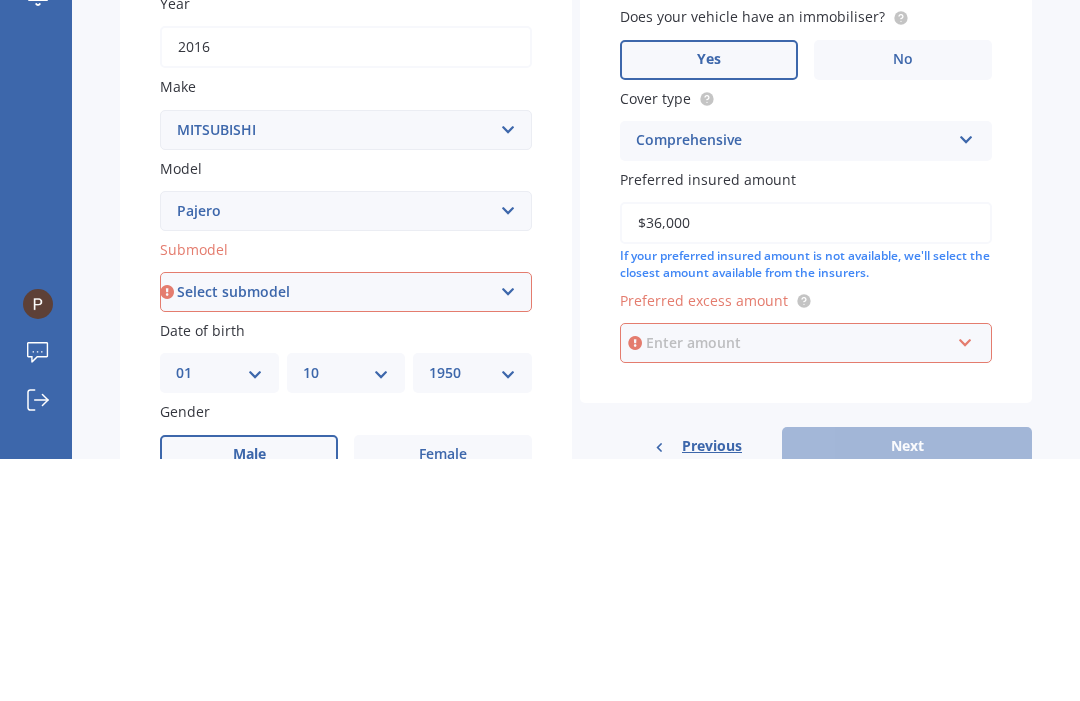click at bounding box center (799, 585) 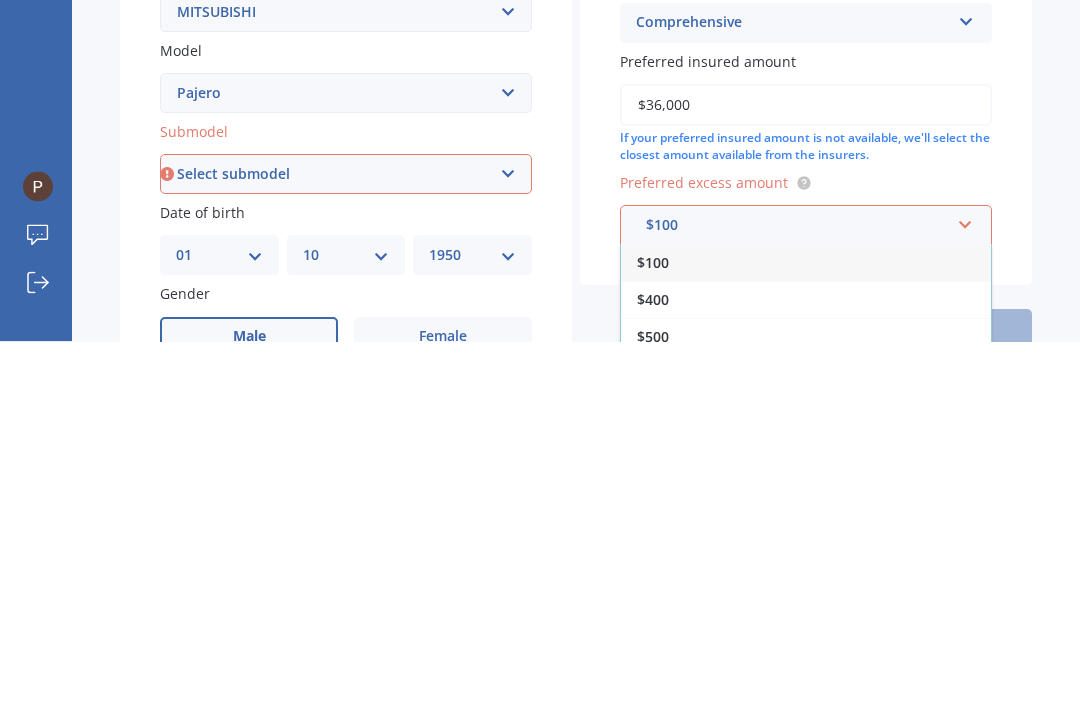 click on "$500" at bounding box center (653, 622) 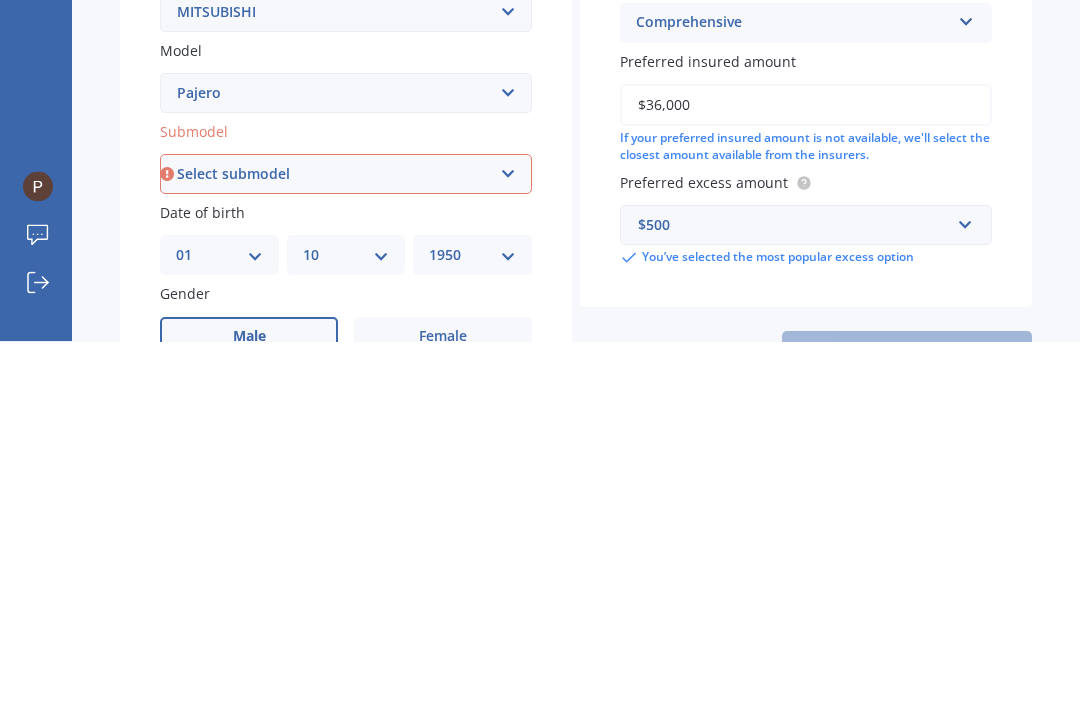 click on "Previous Next" at bounding box center [806, 710] 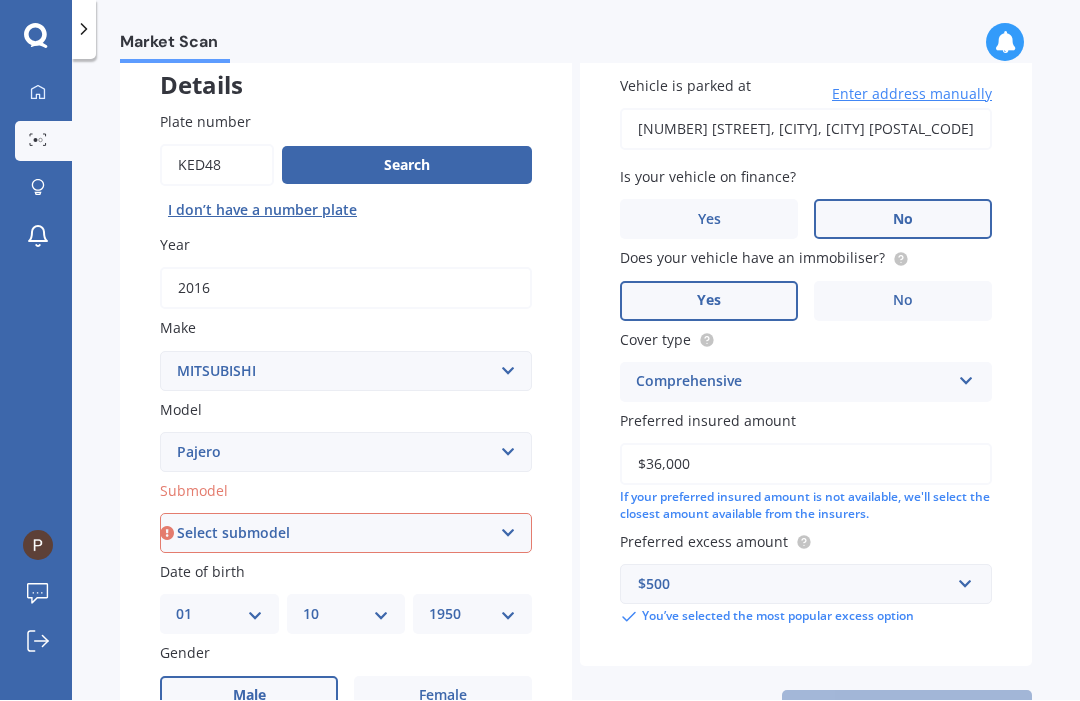 click on "Previous Next" at bounding box center [806, 710] 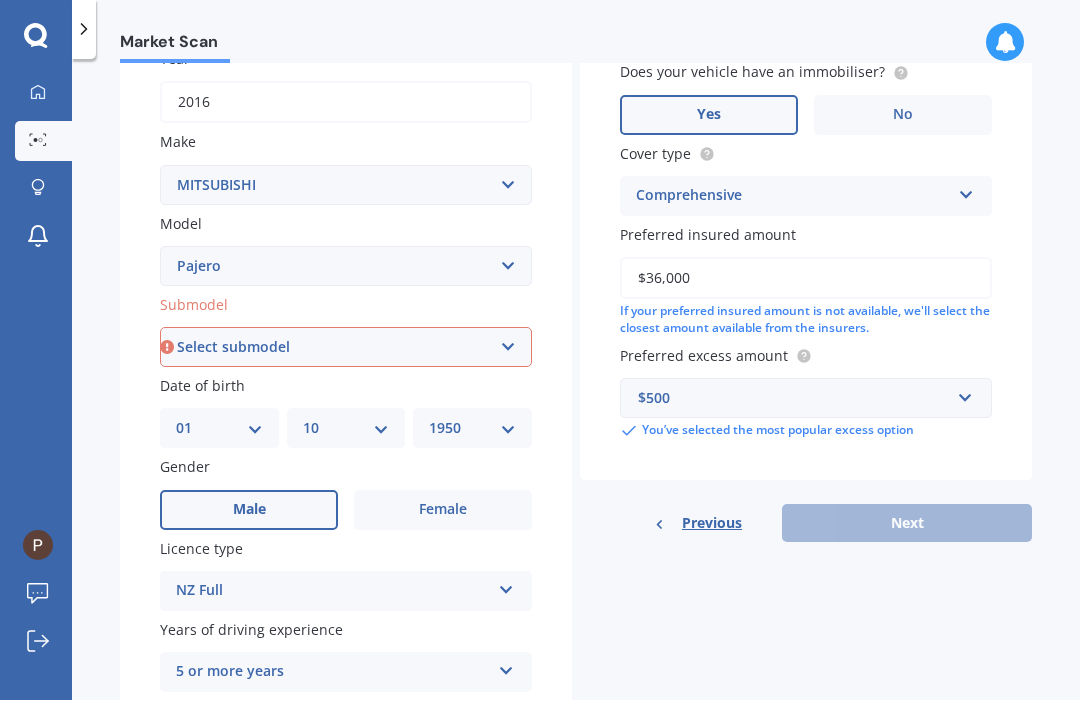 scroll, scrollTop: 308, scrollLeft: 0, axis: vertical 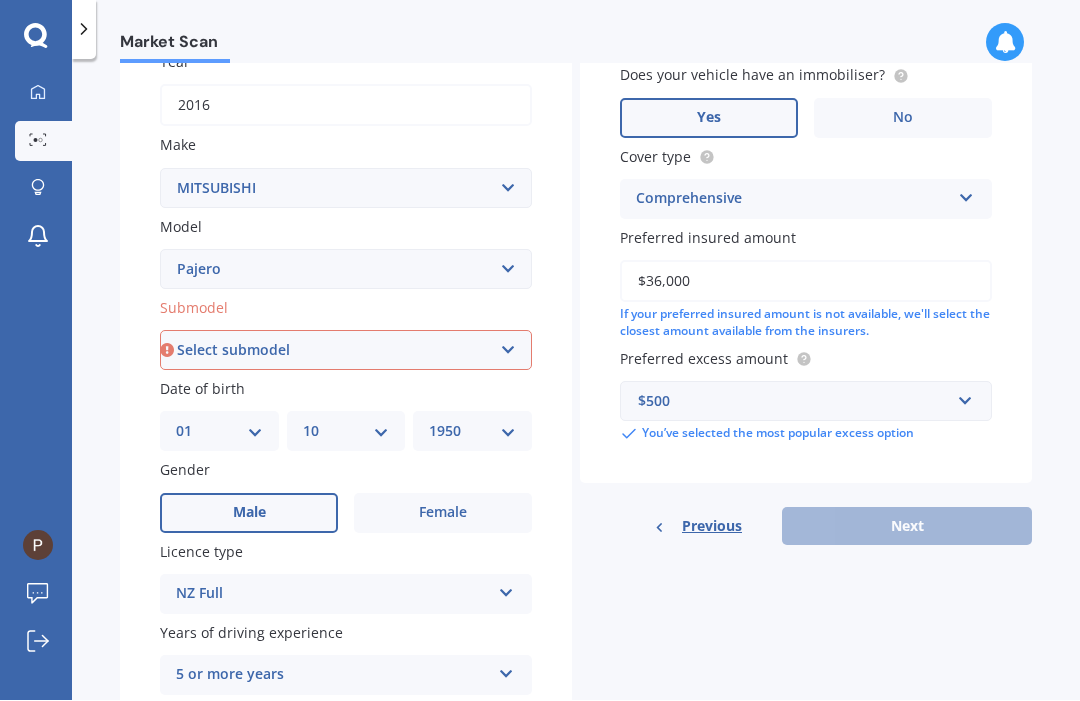 click on "Previous Next" at bounding box center (806, 527) 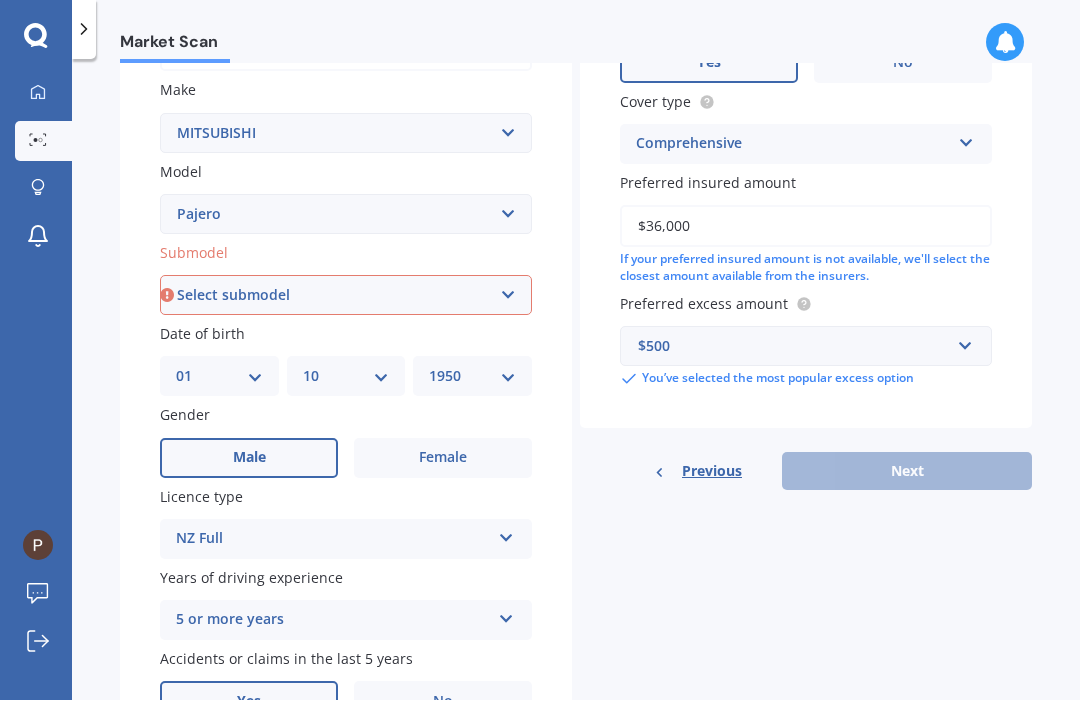 scroll, scrollTop: 363, scrollLeft: 0, axis: vertical 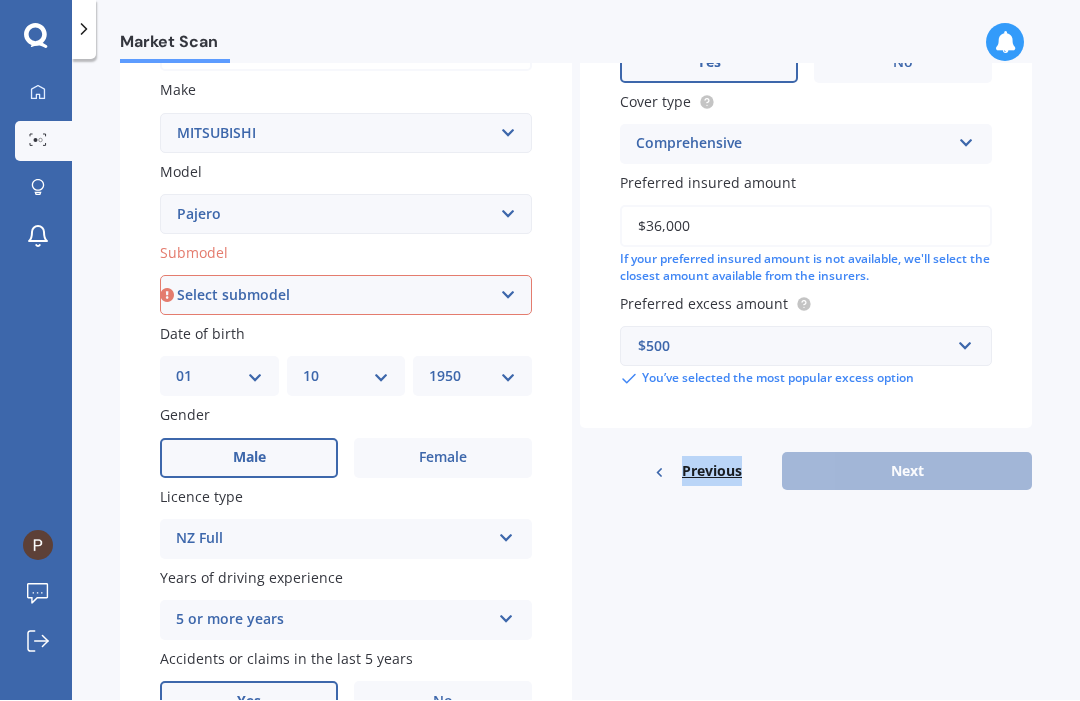 click on "Previous Next" at bounding box center (806, 472) 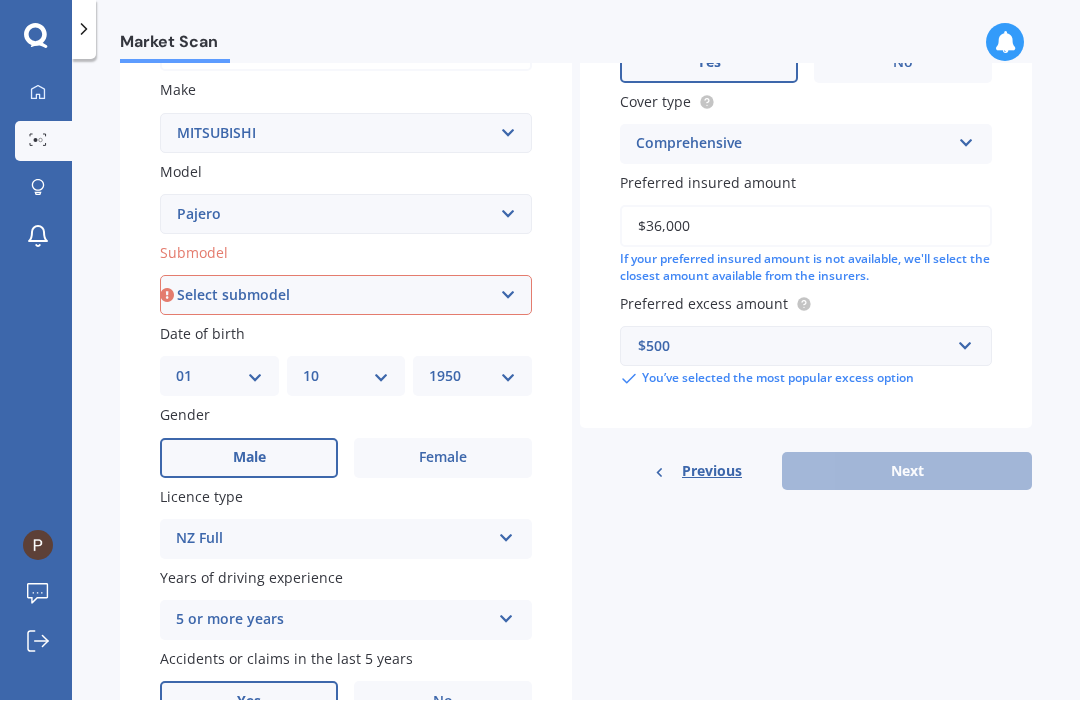 click on "Previous Next" at bounding box center [806, 472] 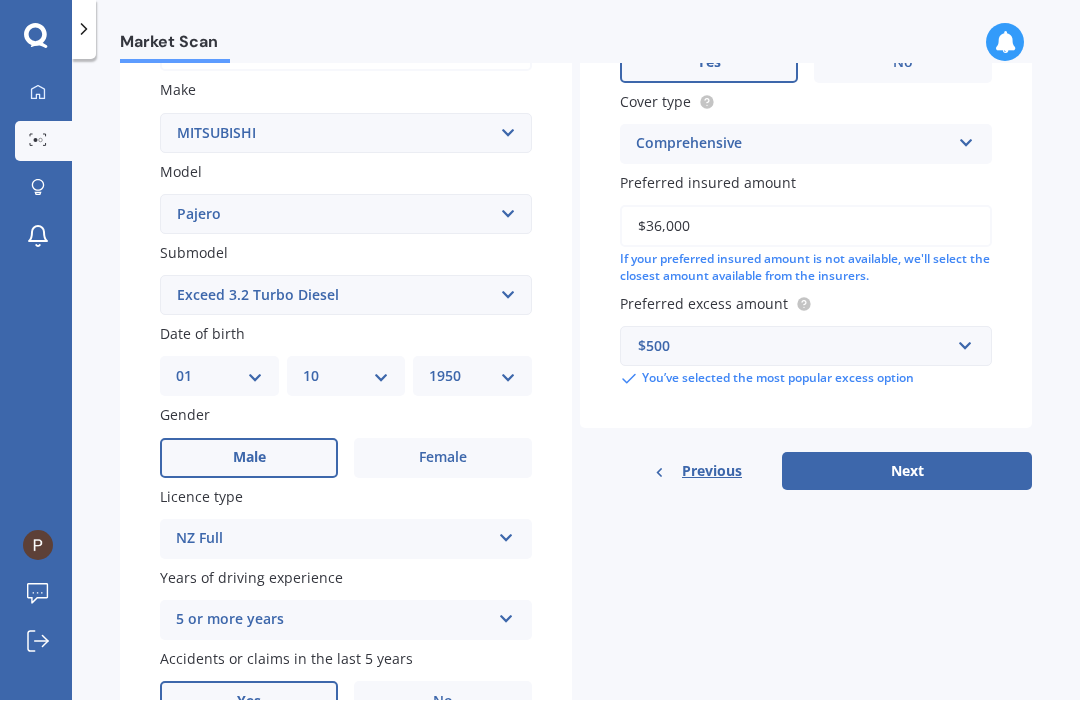 click on "Next" at bounding box center (907, 472) 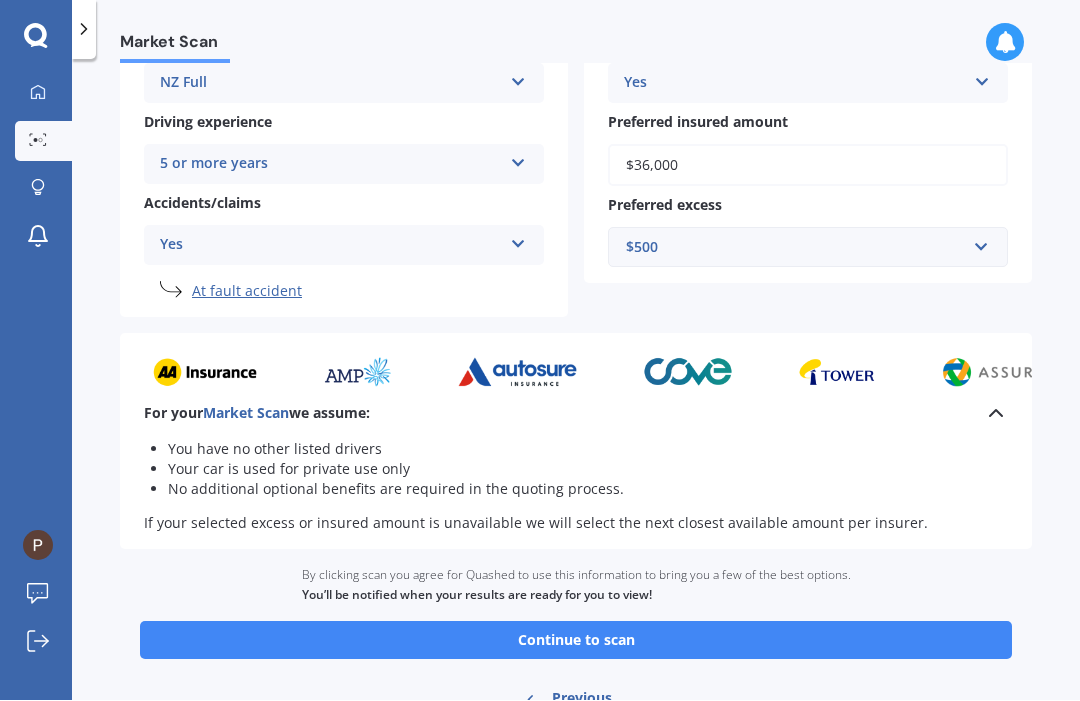 scroll, scrollTop: 391, scrollLeft: 0, axis: vertical 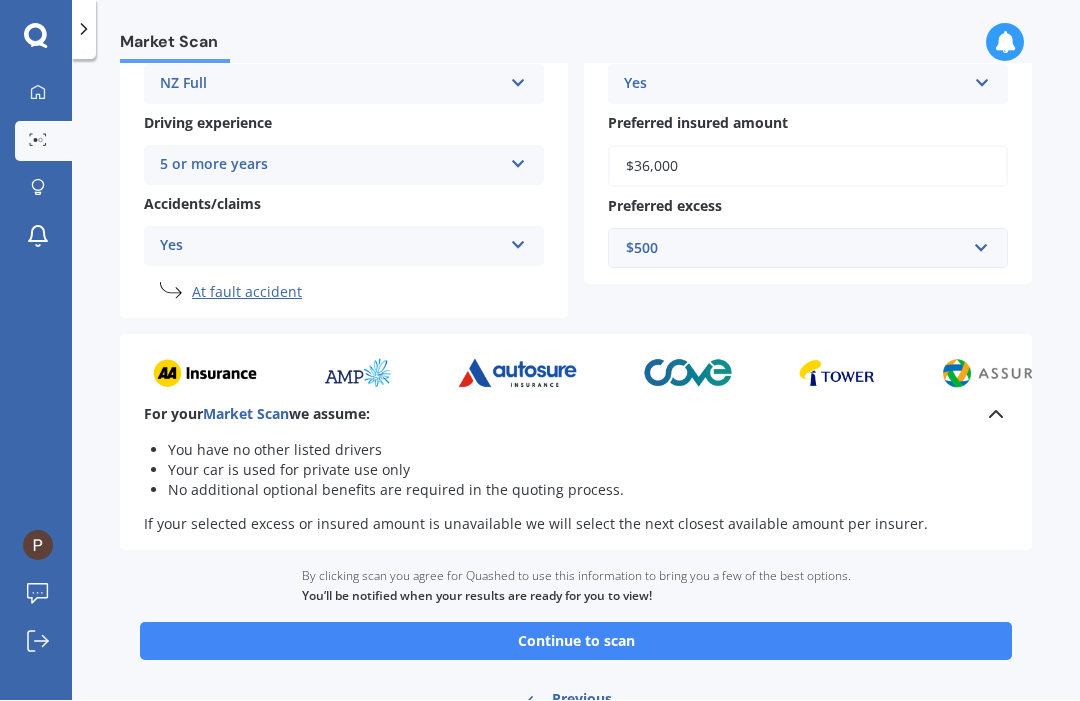 click on "Continue to scan" at bounding box center (576, 642) 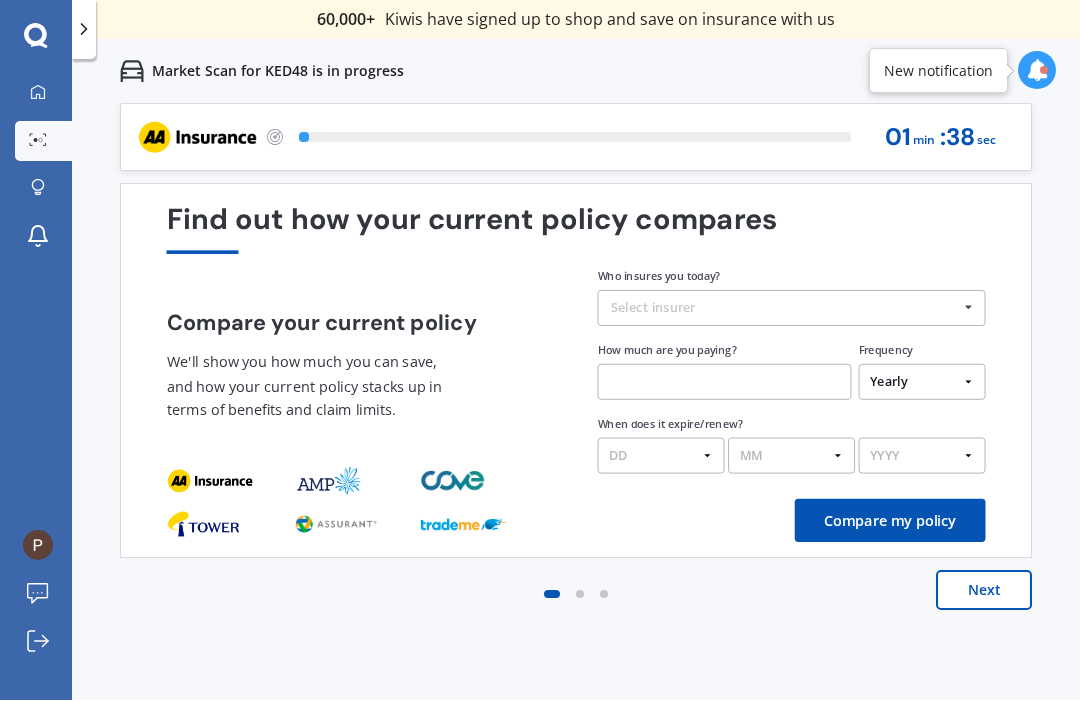 scroll, scrollTop: 0, scrollLeft: 0, axis: both 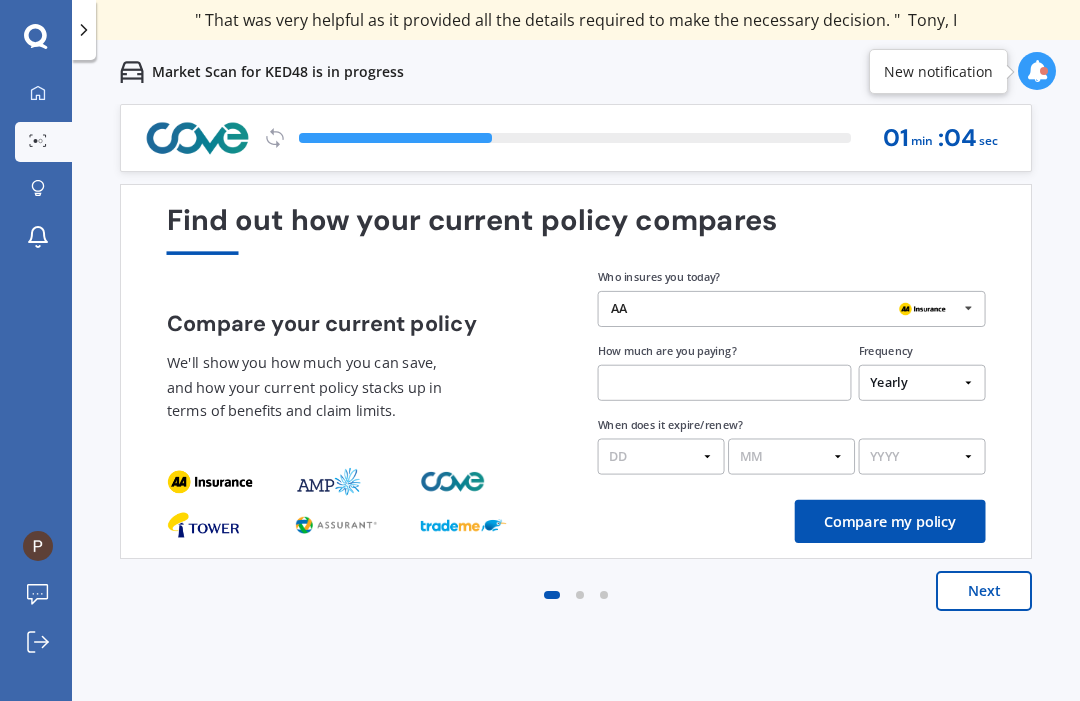 click at bounding box center (210, 481) 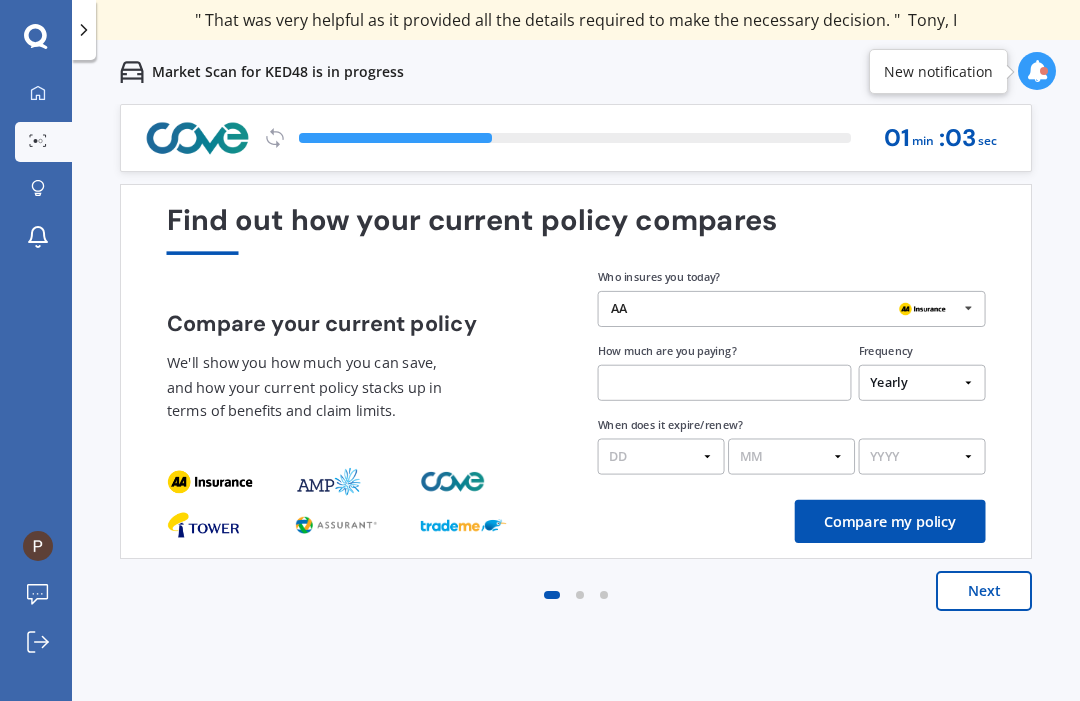 click on "AA AA Tower AMI State AMP ANZ ASB BNZ Trade Me Insurance Westpac Other" at bounding box center [792, 309] 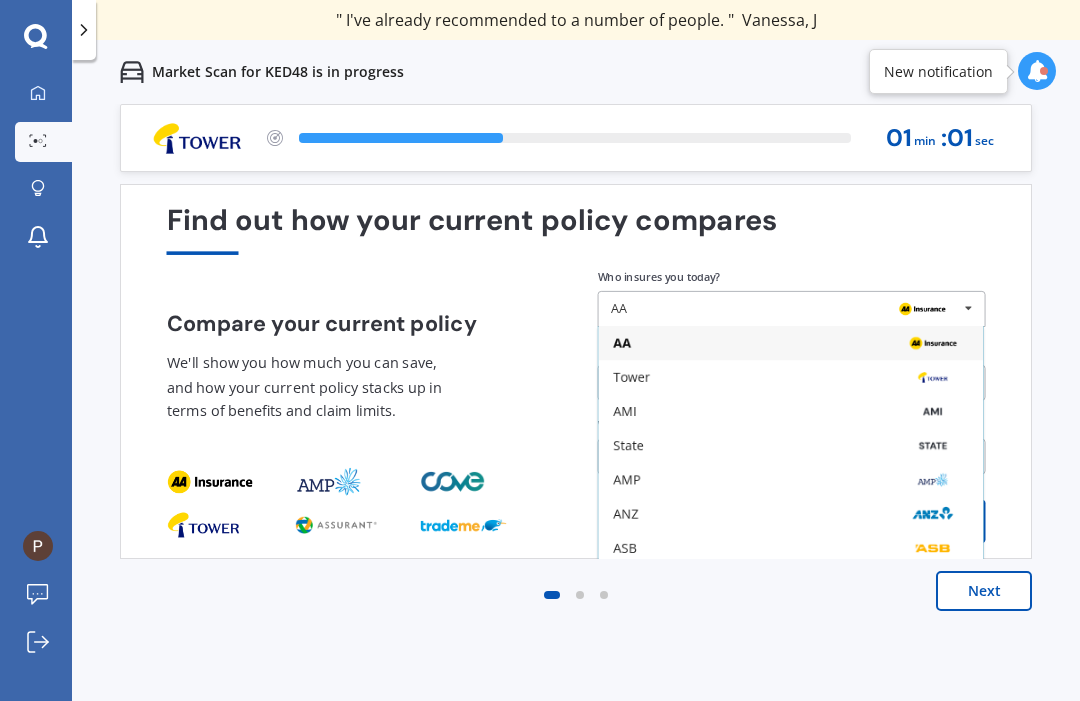 click on "Tower" at bounding box center (790, 343) 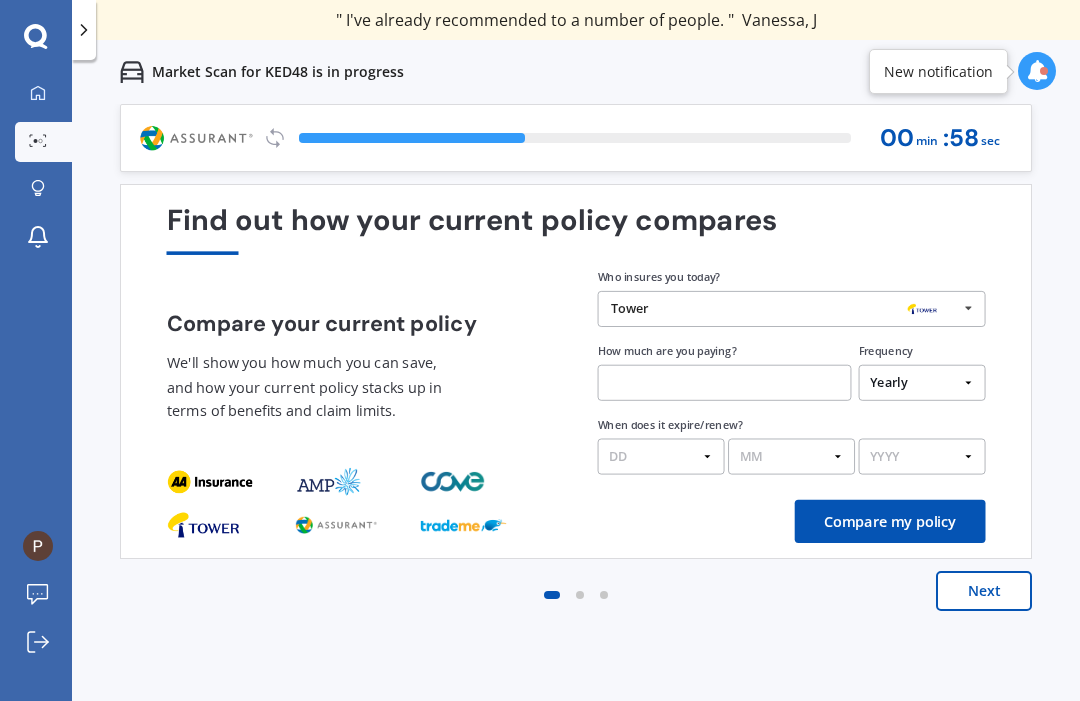 click at bounding box center (725, 383) 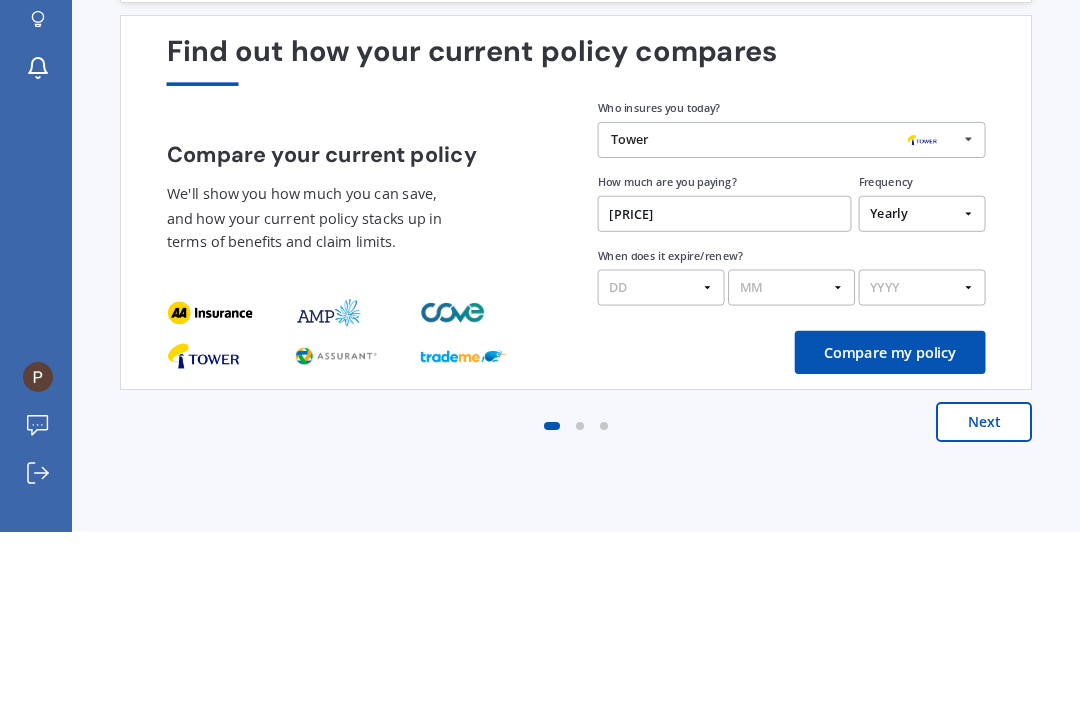 type on "[PRICE]" 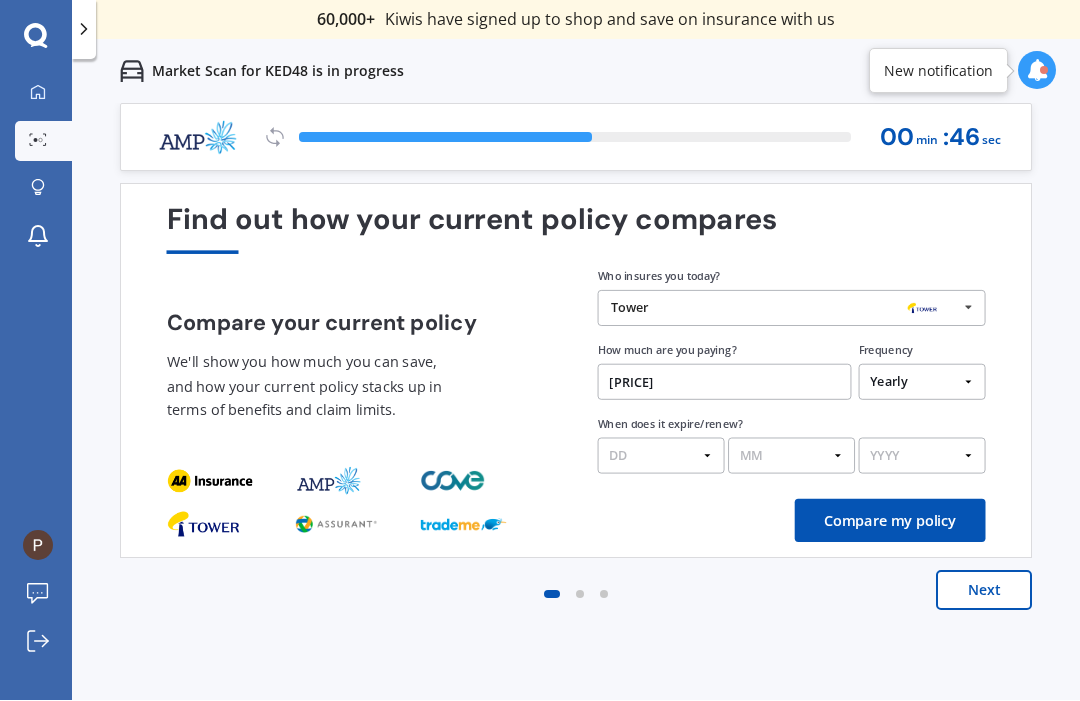 select on "11" 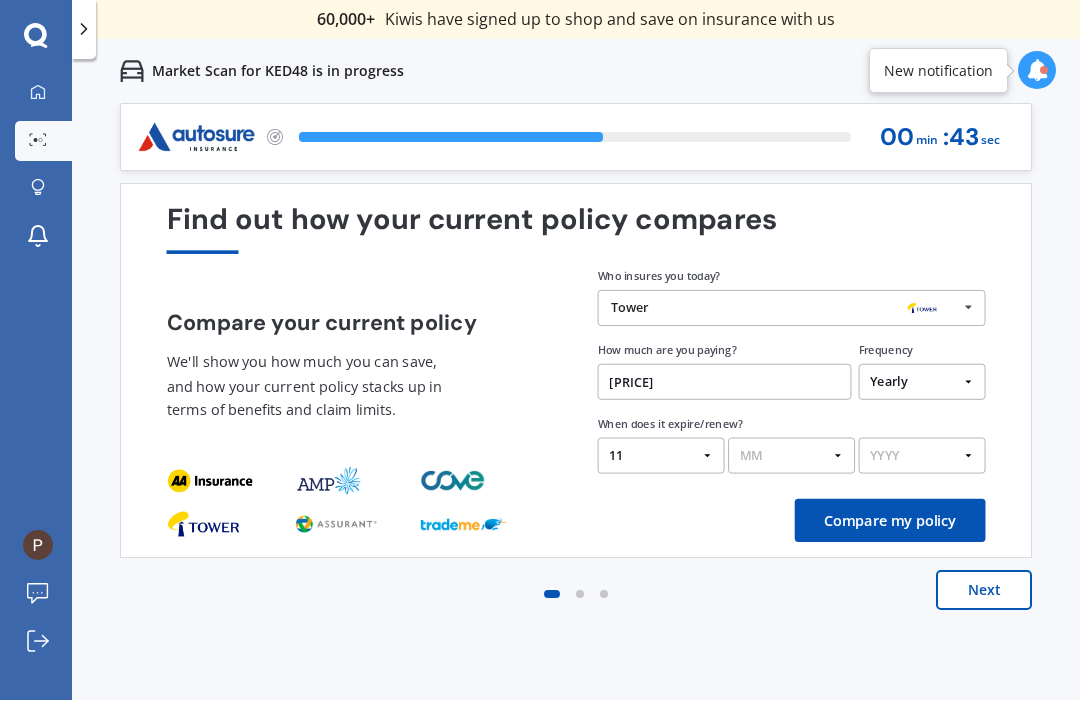 click on "MM 01 02 03 04 05 06 07 08 09 10 11 12" at bounding box center (791, 457) 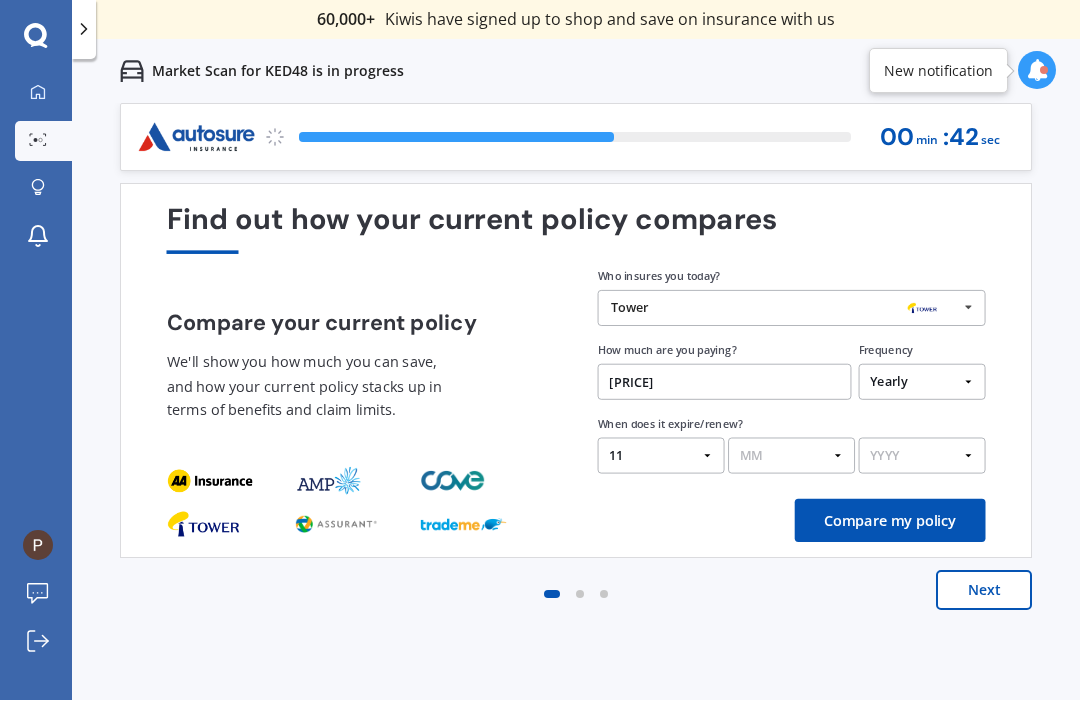 select on "07" 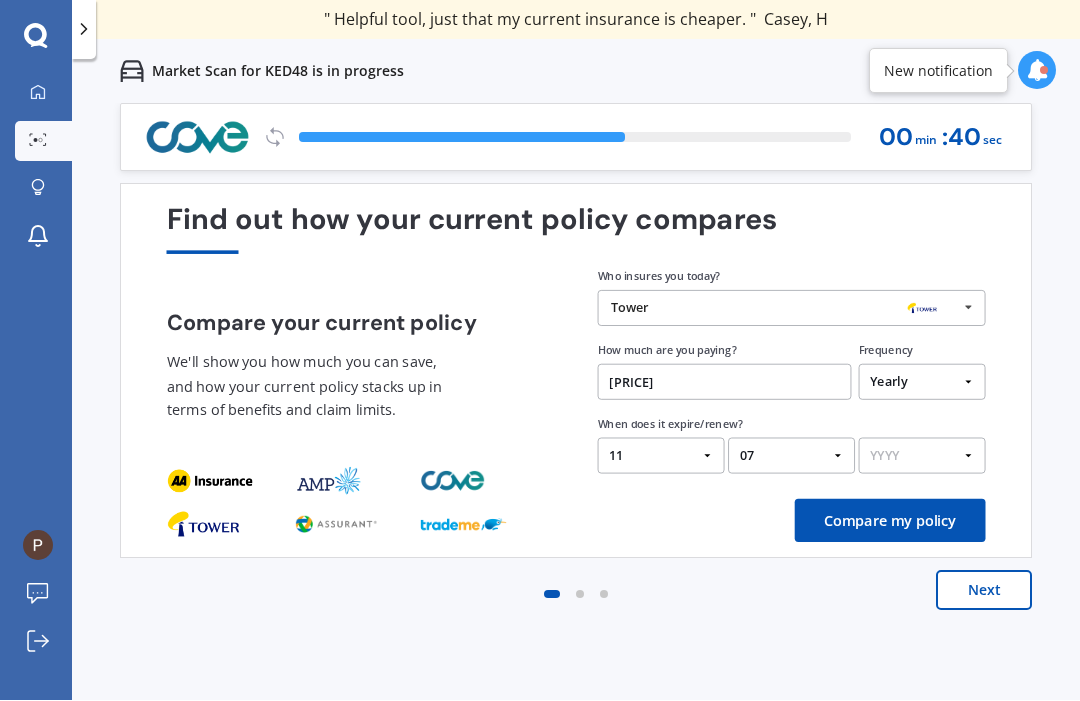 click on "YYYY 2026 2025 2024" at bounding box center [922, 457] 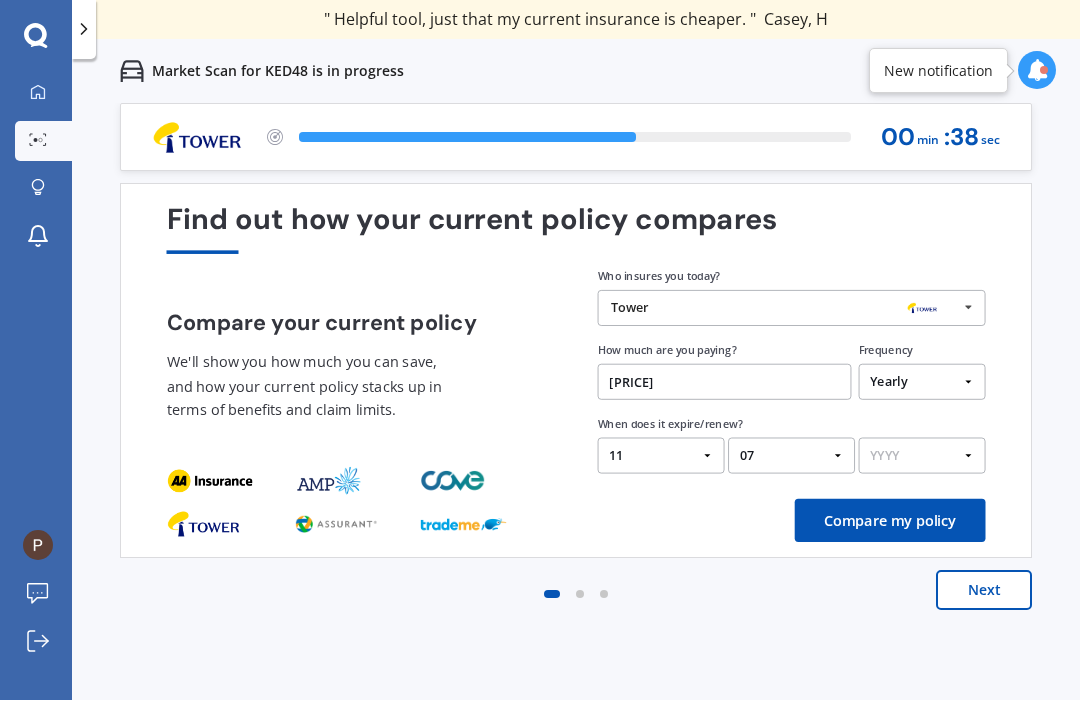select on "2025" 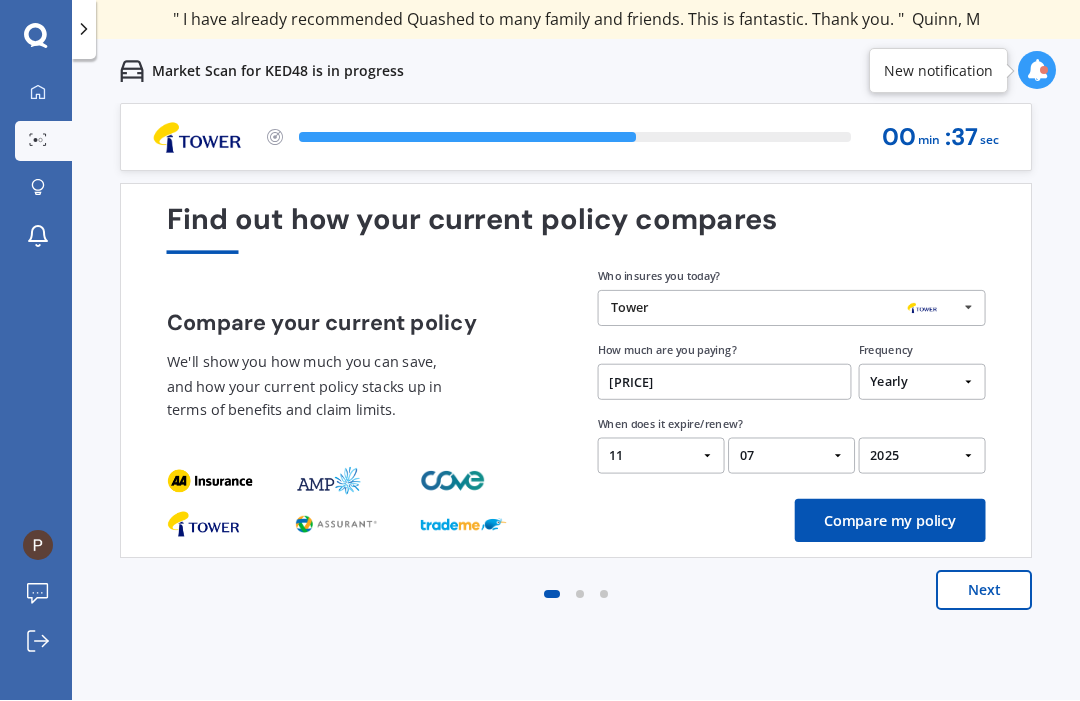 click on "Compare my policy" at bounding box center [890, 521] 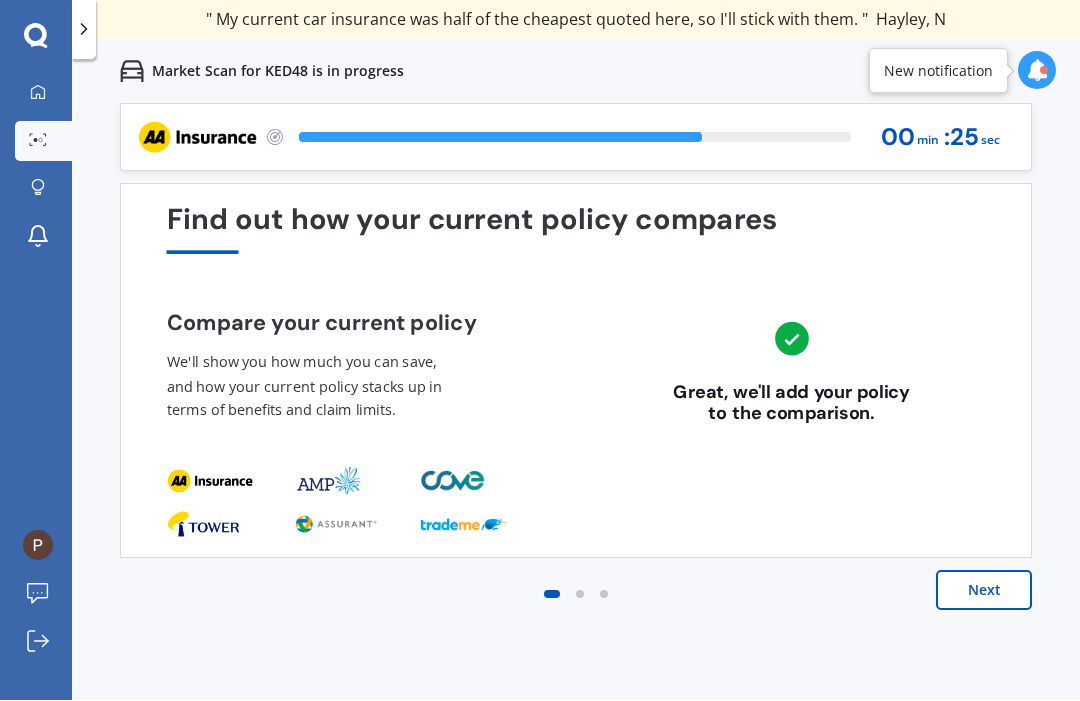click on "Next" at bounding box center [984, 591] 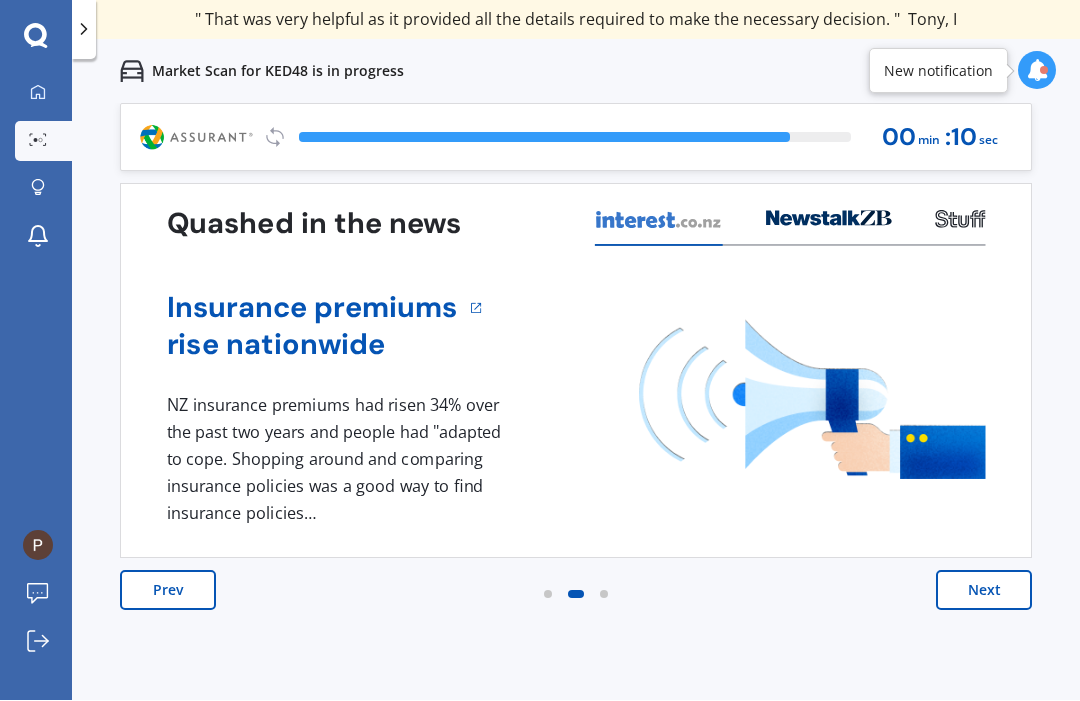 click on "Next" at bounding box center (984, 591) 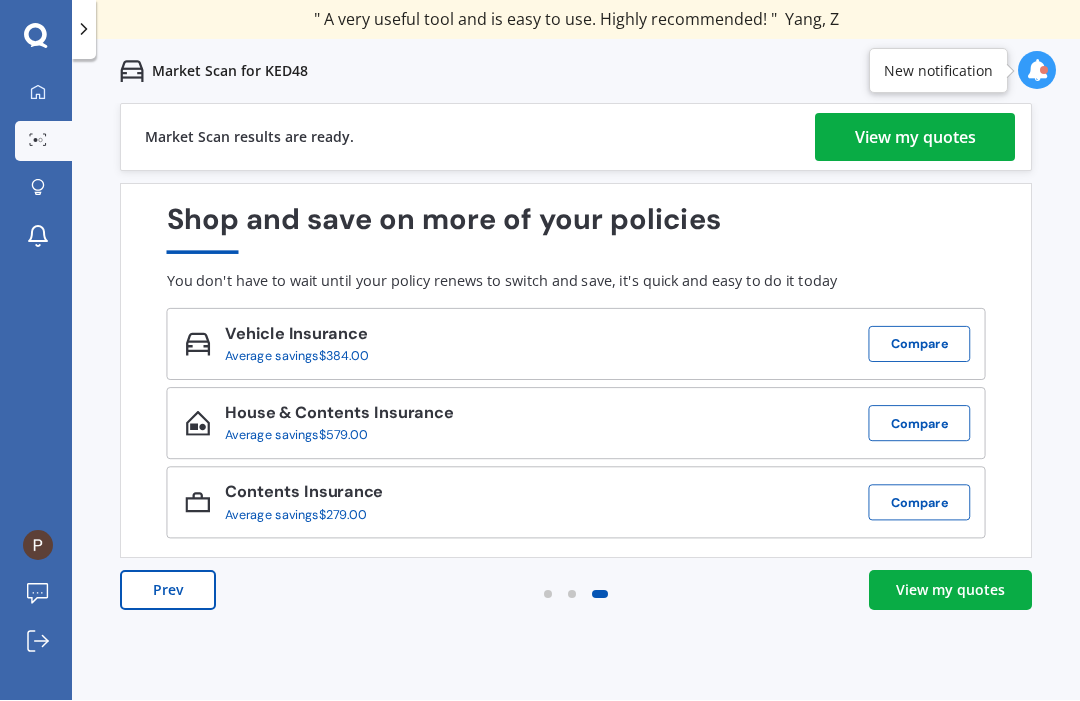 click on "View my quotes" at bounding box center (915, 138) 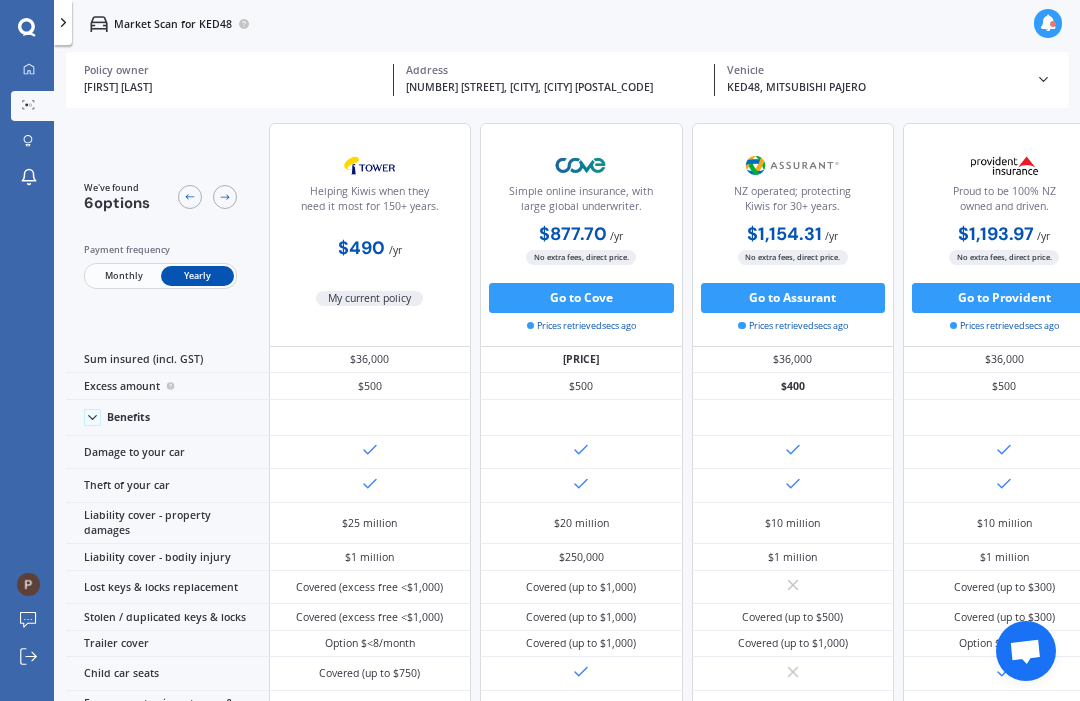 scroll, scrollTop: 0, scrollLeft: 0, axis: both 